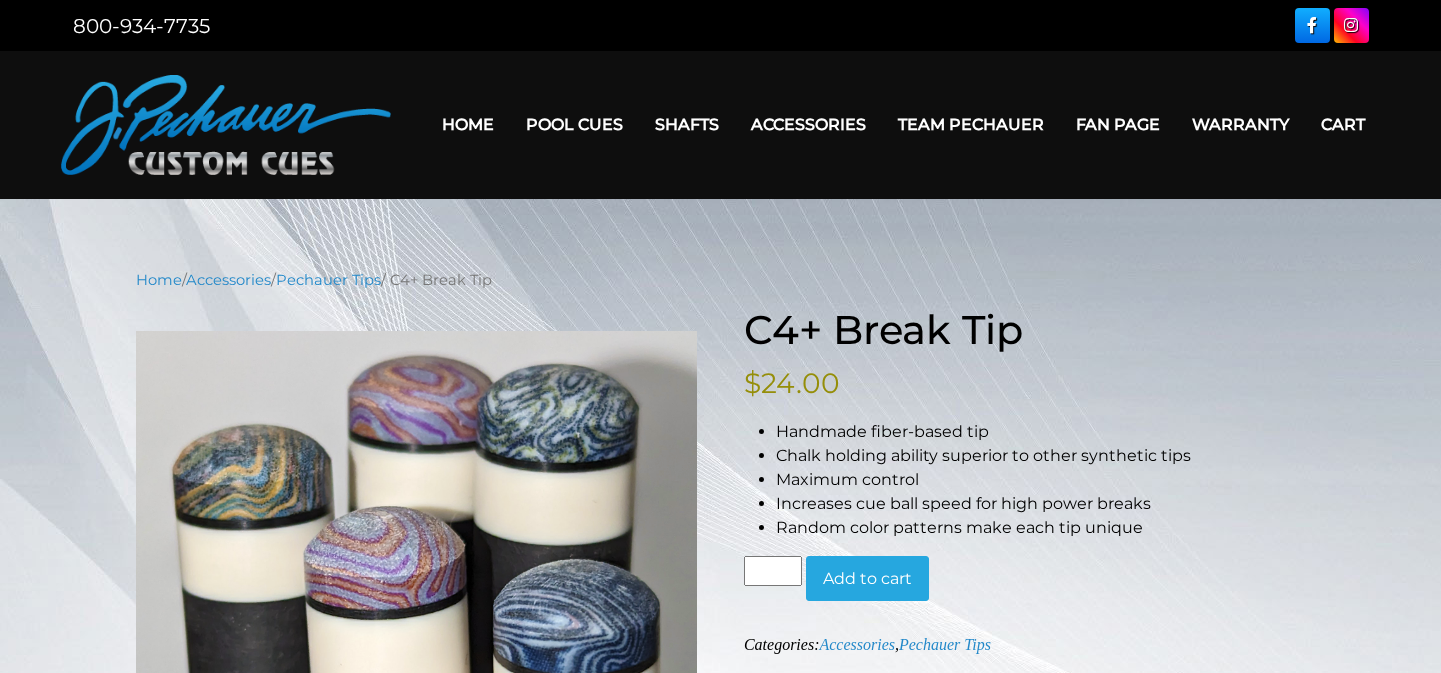 scroll, scrollTop: 0, scrollLeft: 0, axis: both 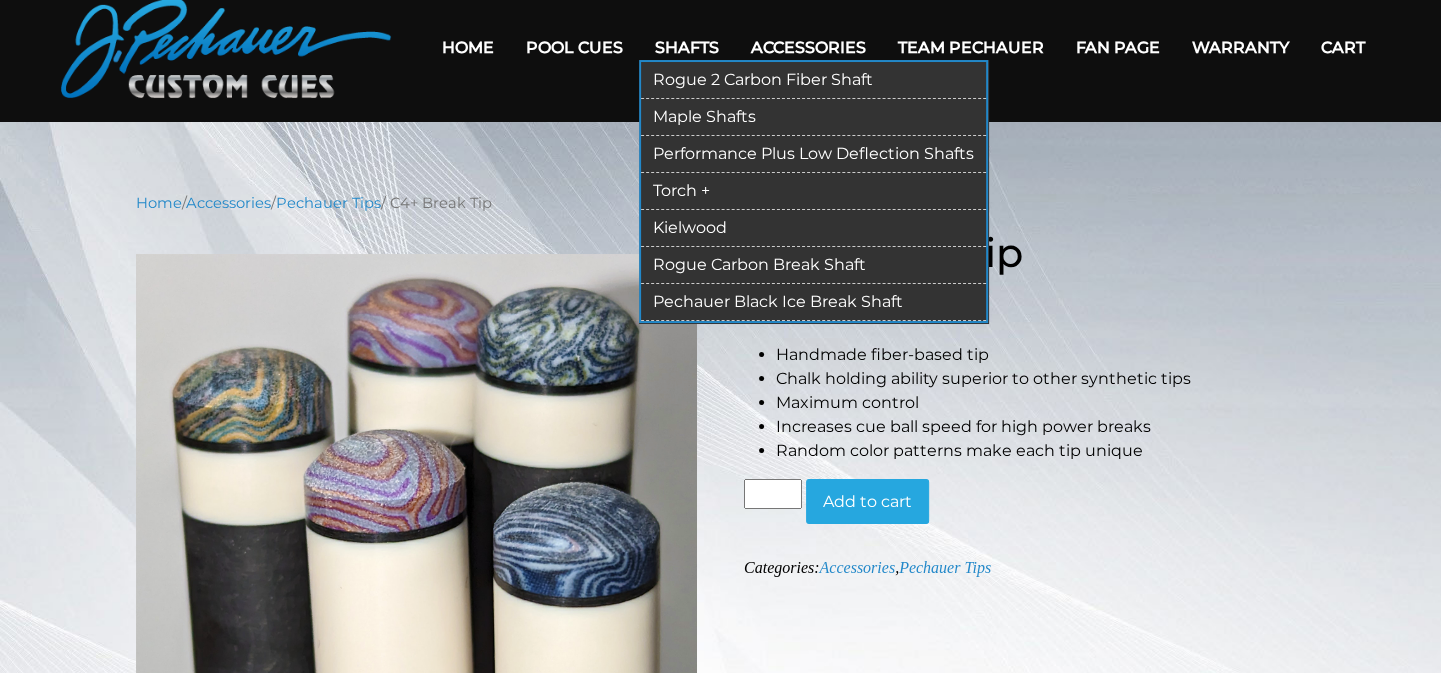 click on "Kielwood" at bounding box center (813, 228) 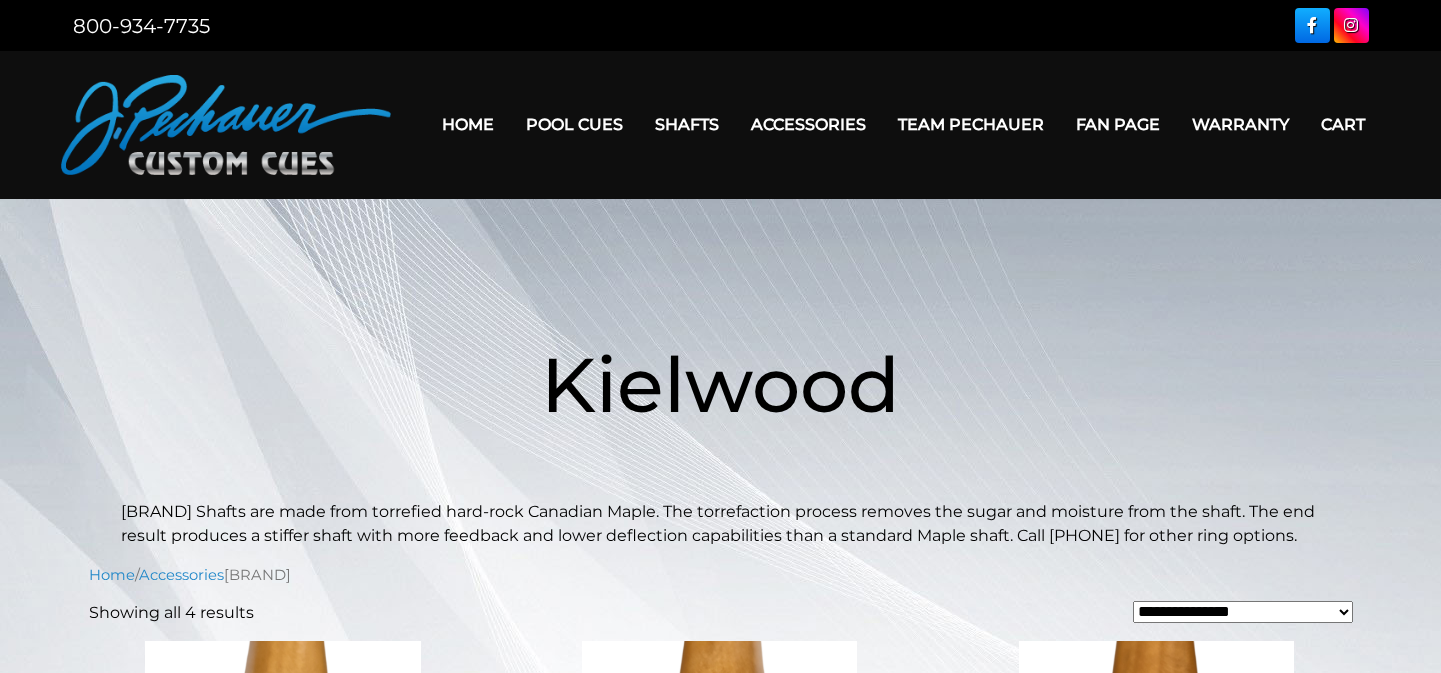 scroll, scrollTop: 0, scrollLeft: 0, axis: both 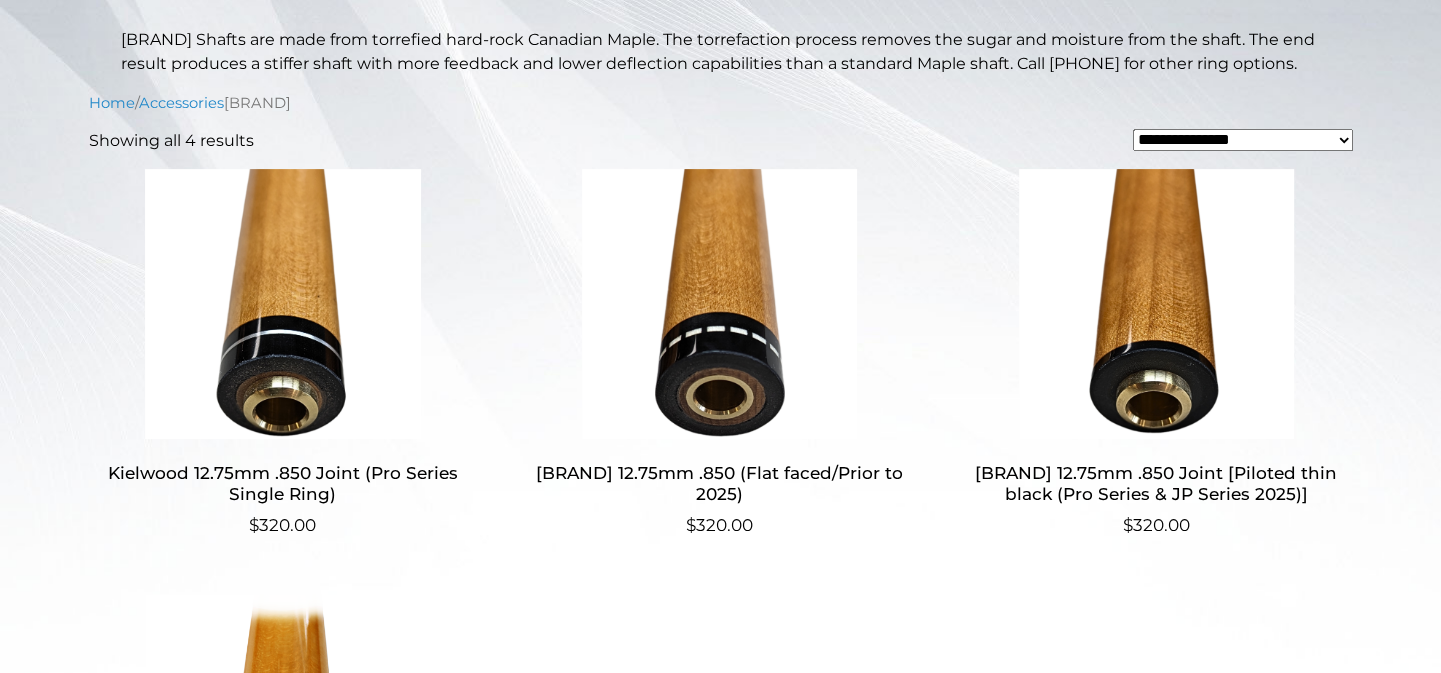 click at bounding box center [1156, 304] 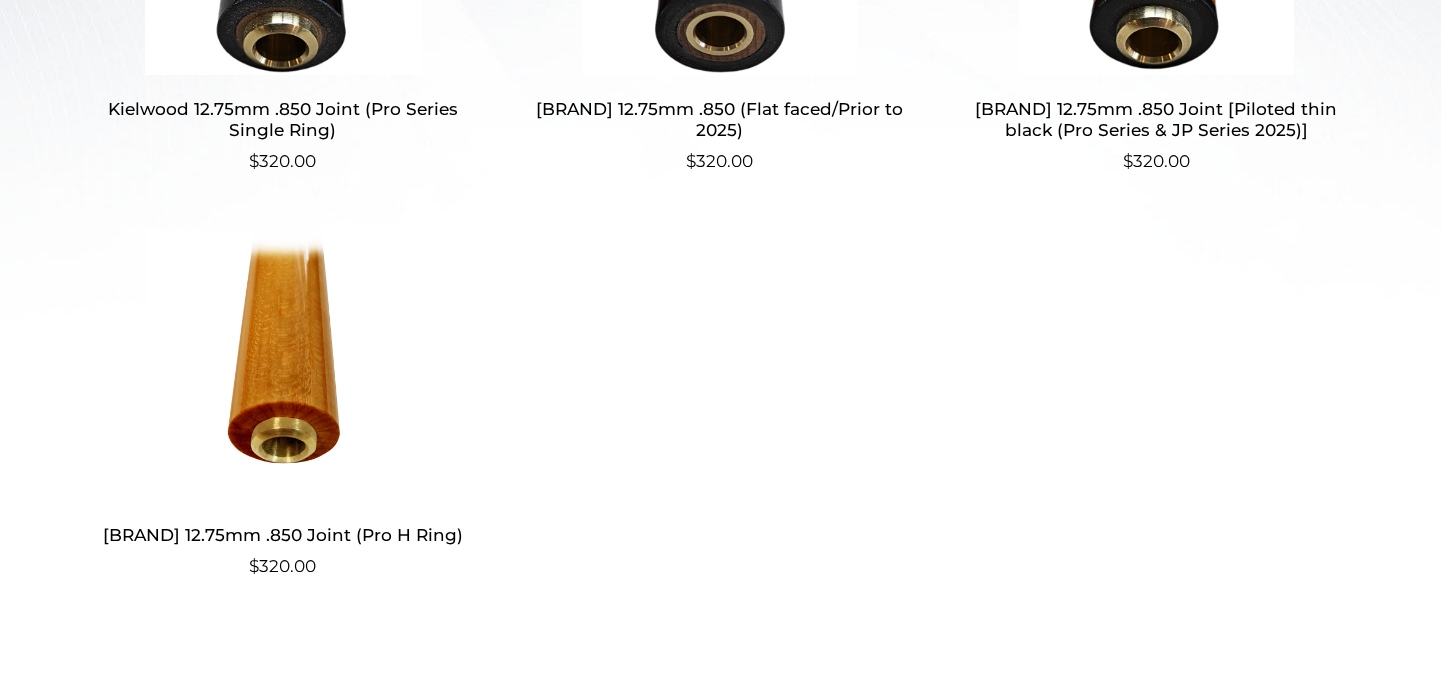 scroll, scrollTop: 839, scrollLeft: 0, axis: vertical 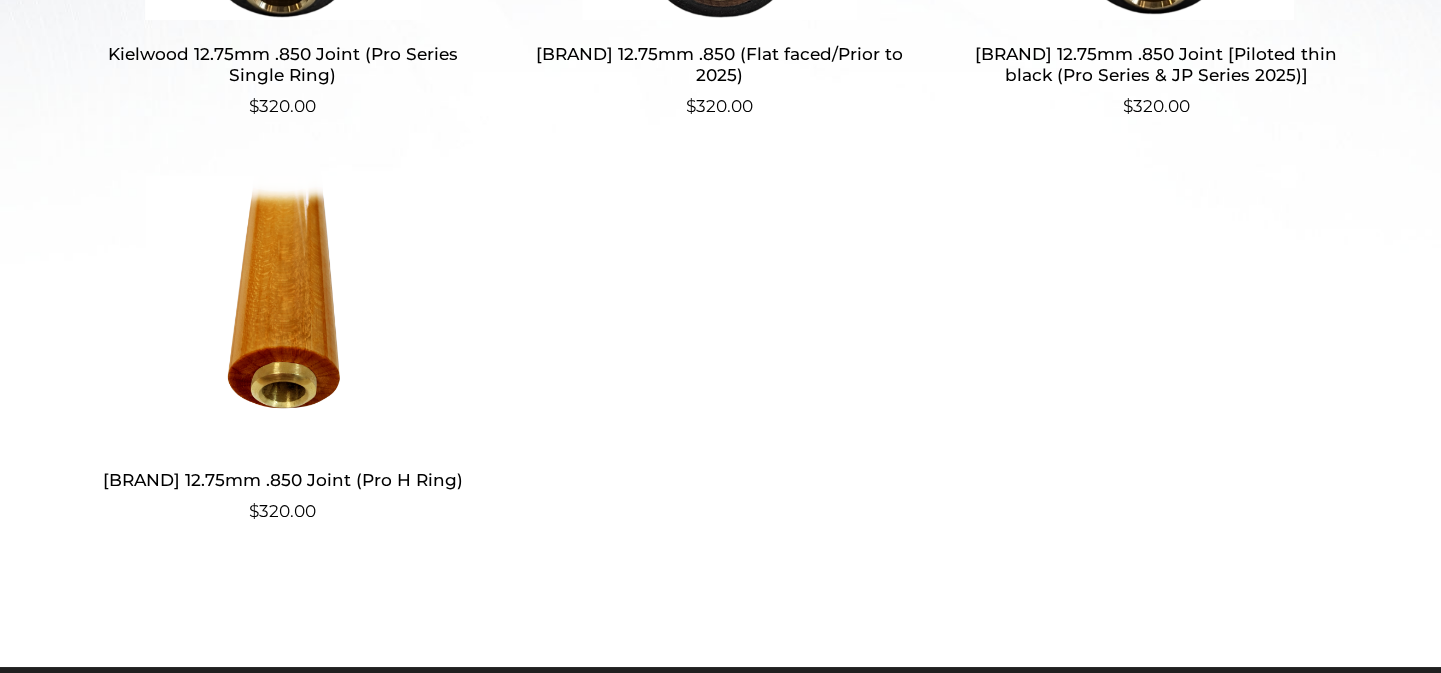 click at bounding box center (283, 310) 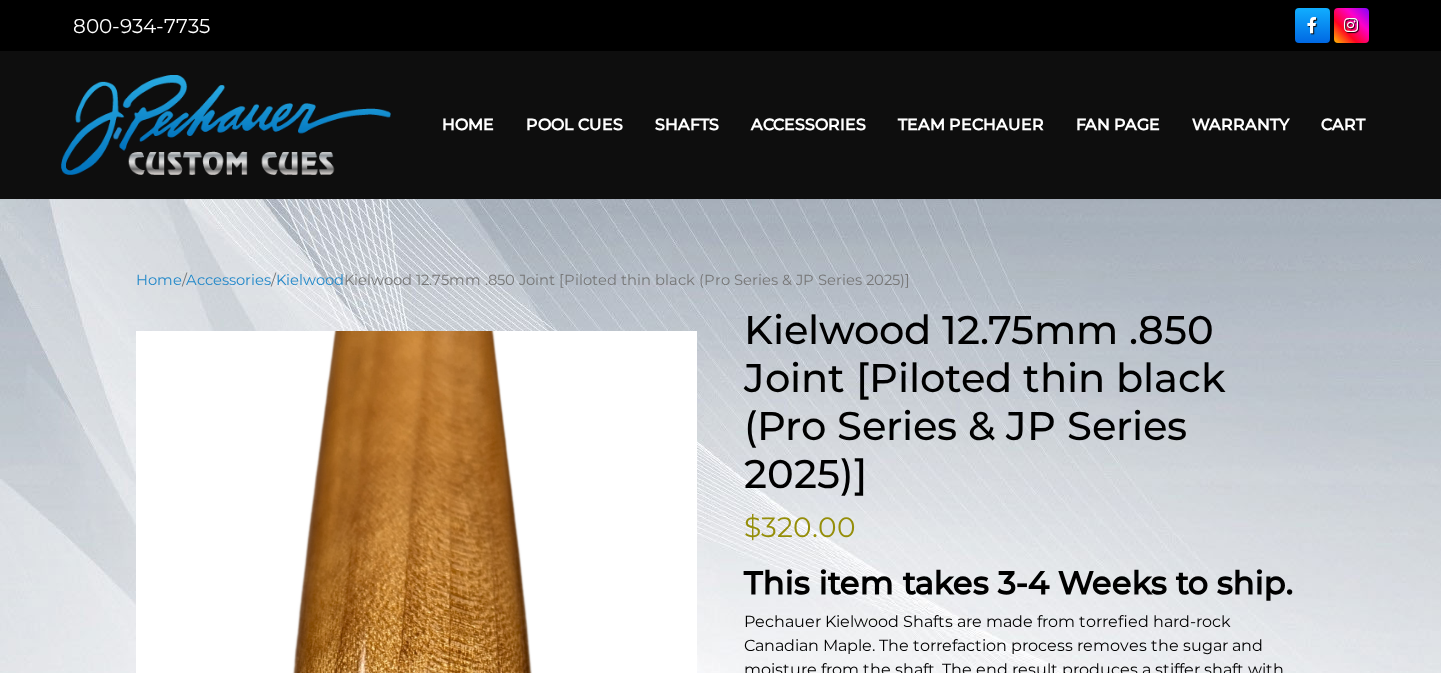scroll, scrollTop: 0, scrollLeft: 0, axis: both 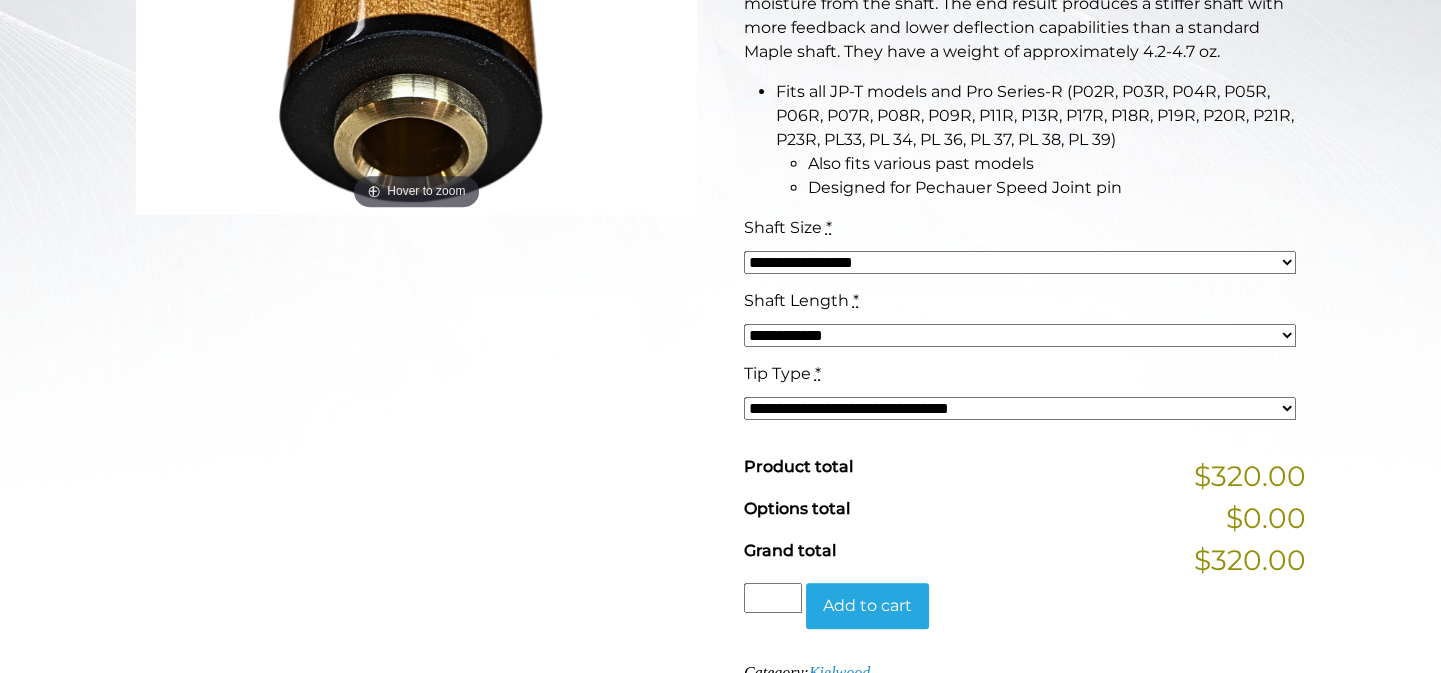 click on "**********" at bounding box center (1020, 262) 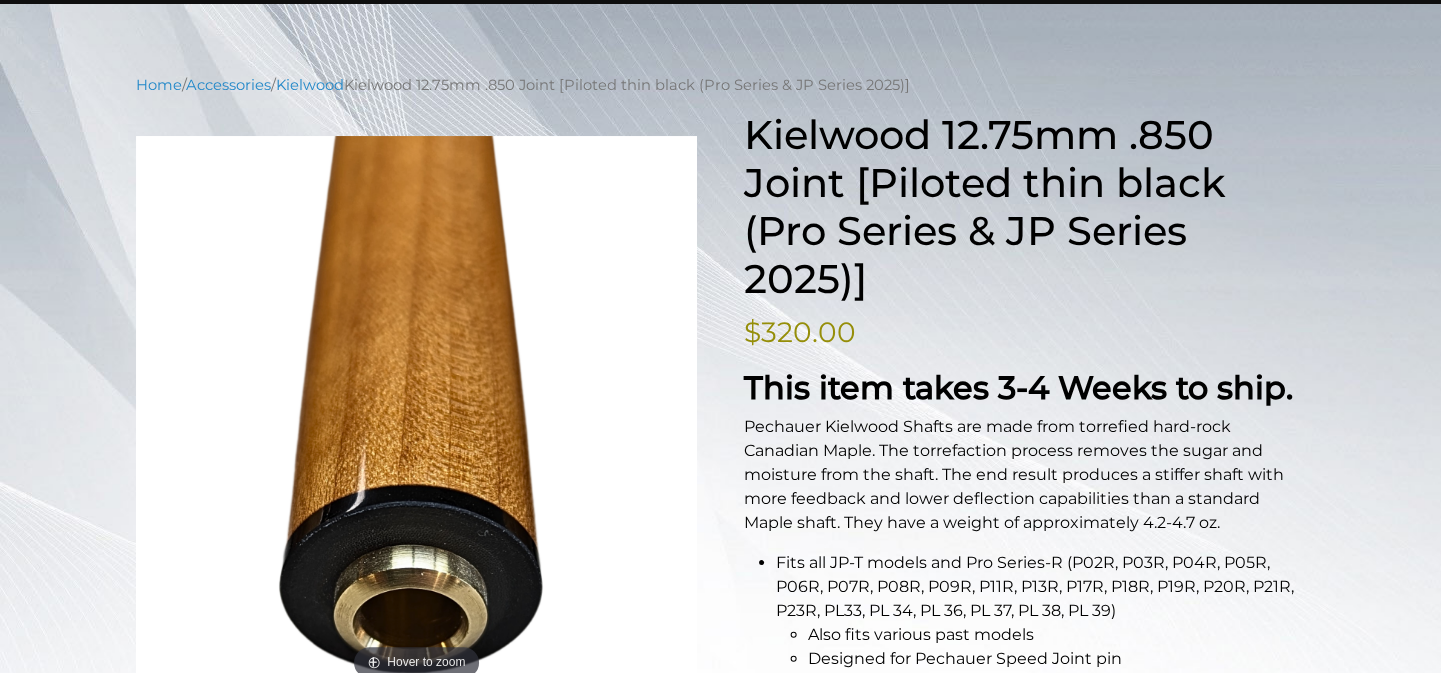 scroll, scrollTop: 0, scrollLeft: 0, axis: both 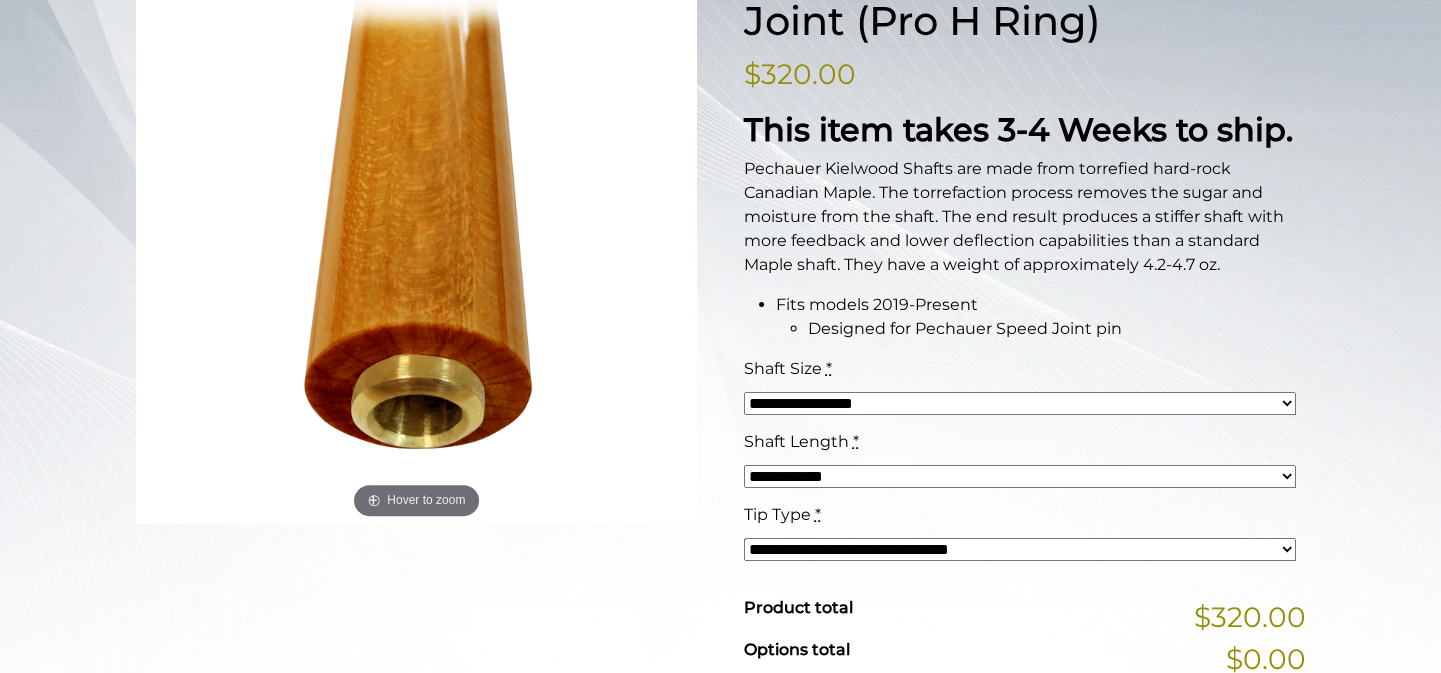 click on "**********" at bounding box center (1020, 549) 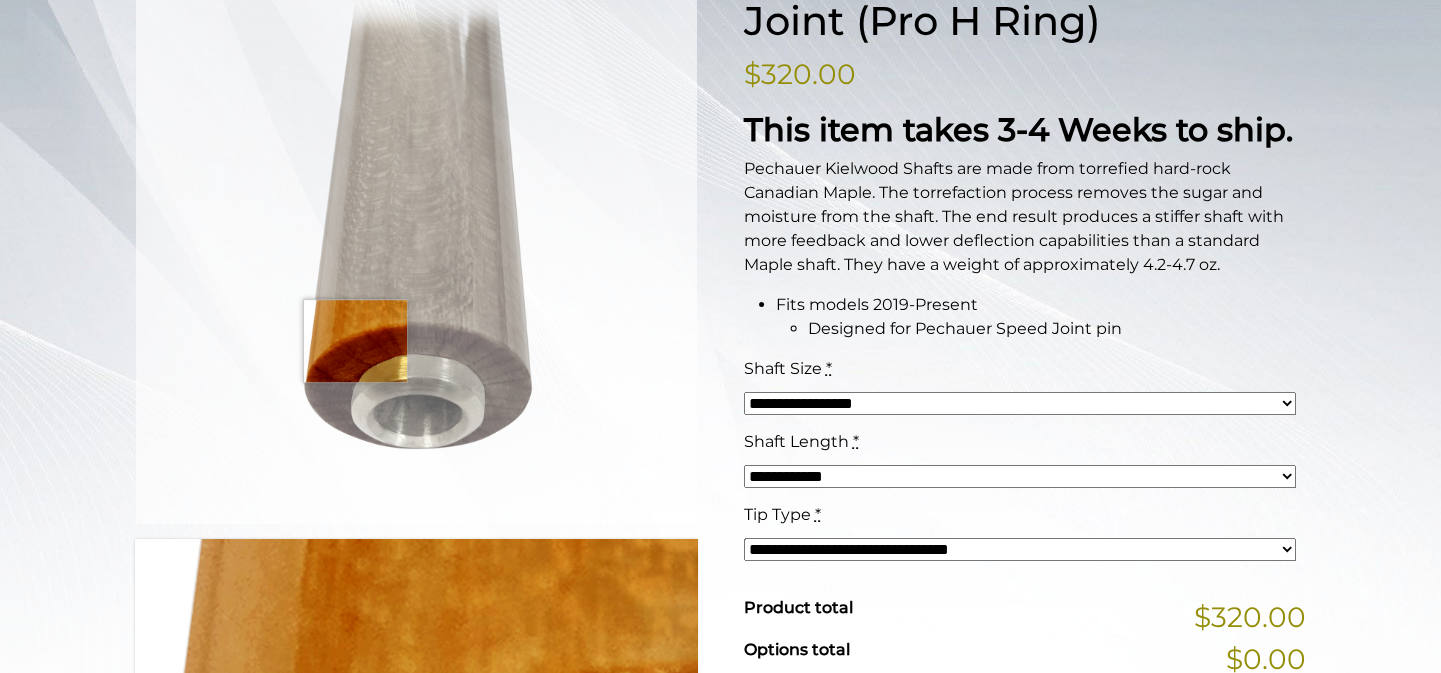 click at bounding box center [417, 249] 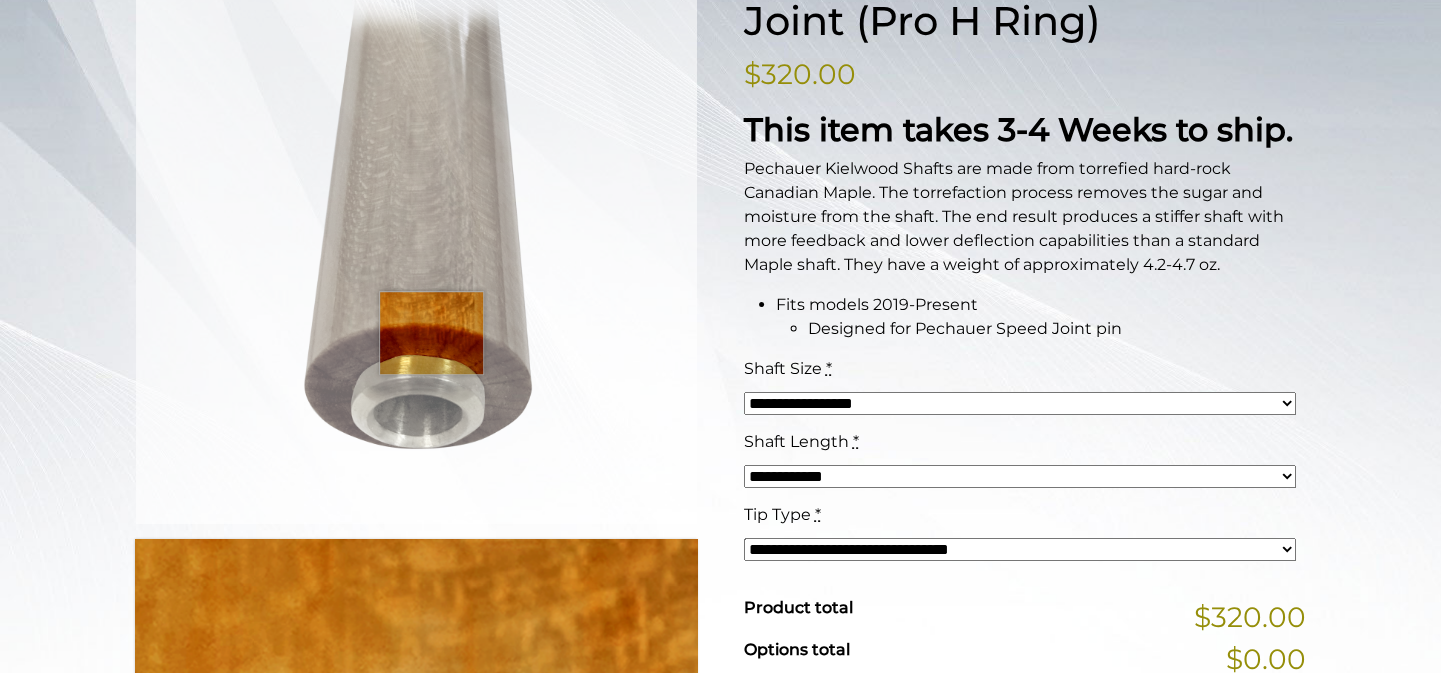 click at bounding box center (417, 249) 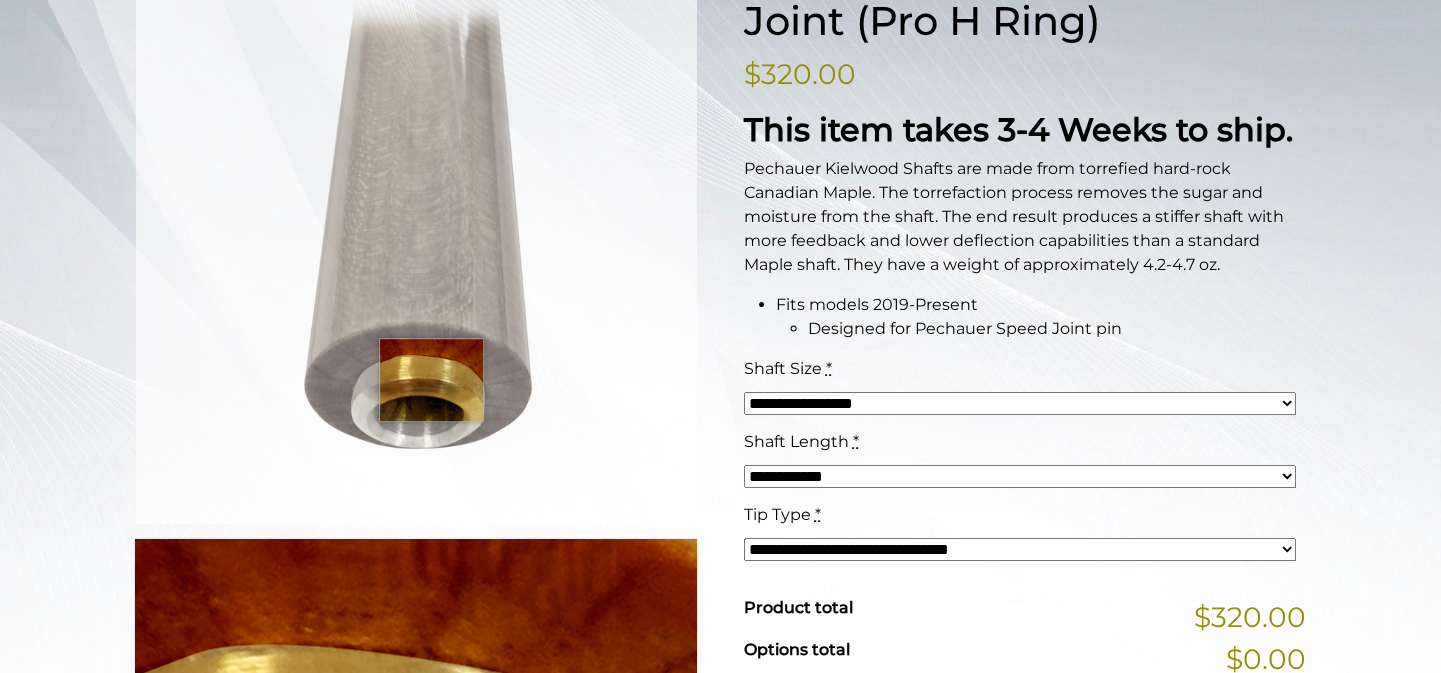click at bounding box center [417, 249] 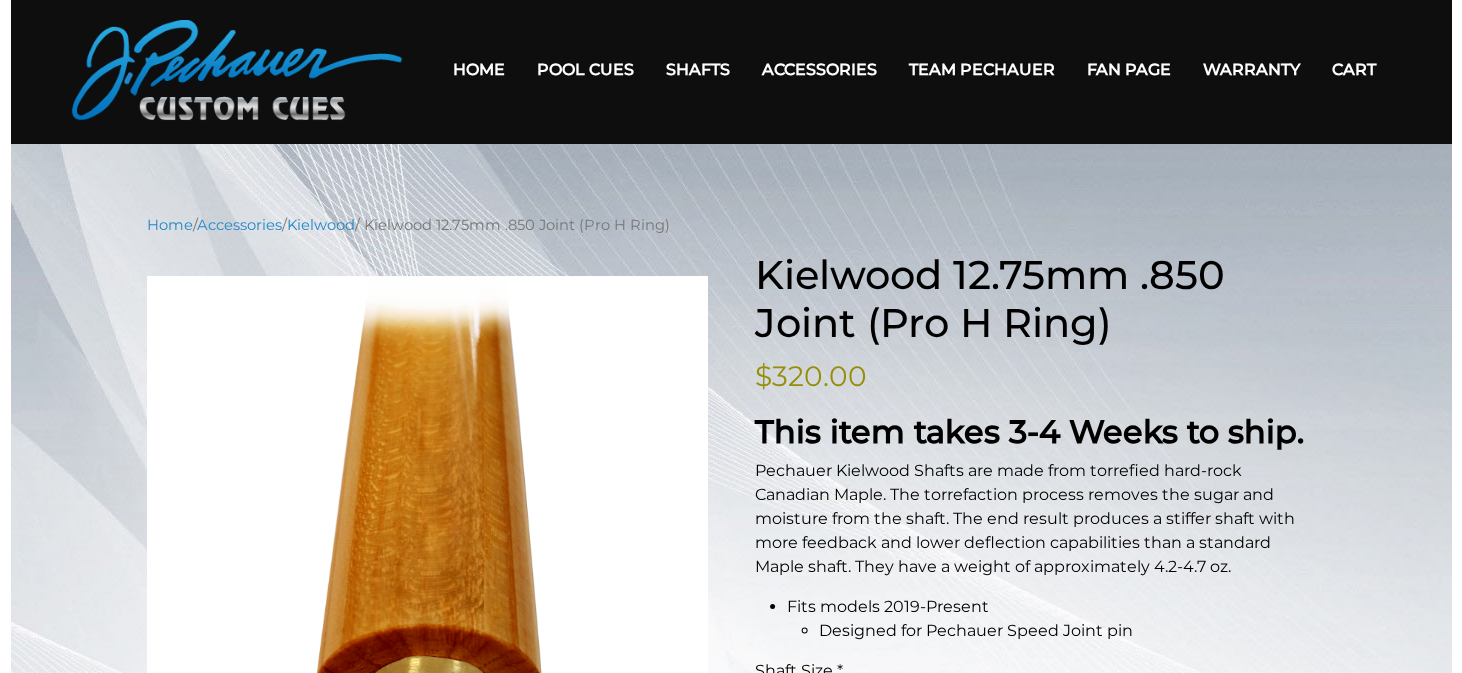 scroll, scrollTop: 32, scrollLeft: 0, axis: vertical 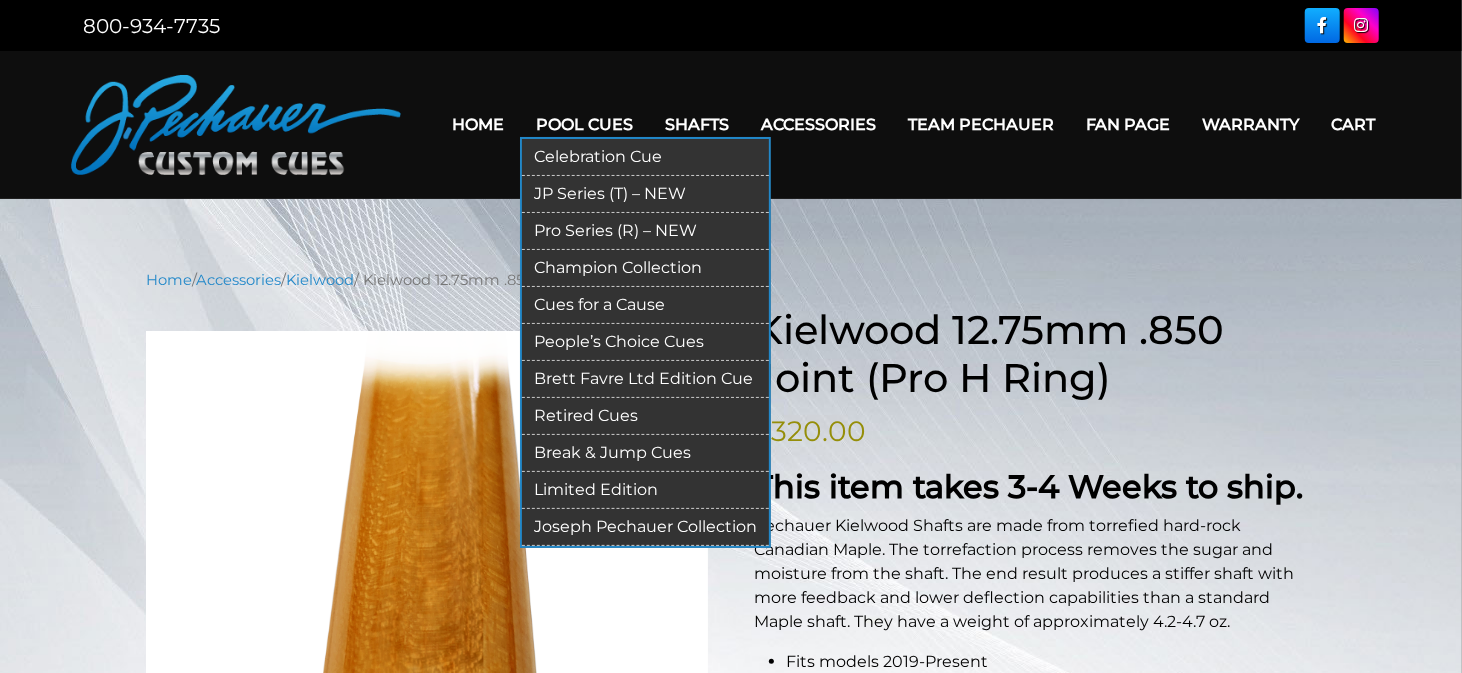click on "Retired Cues" at bounding box center [645, 416] 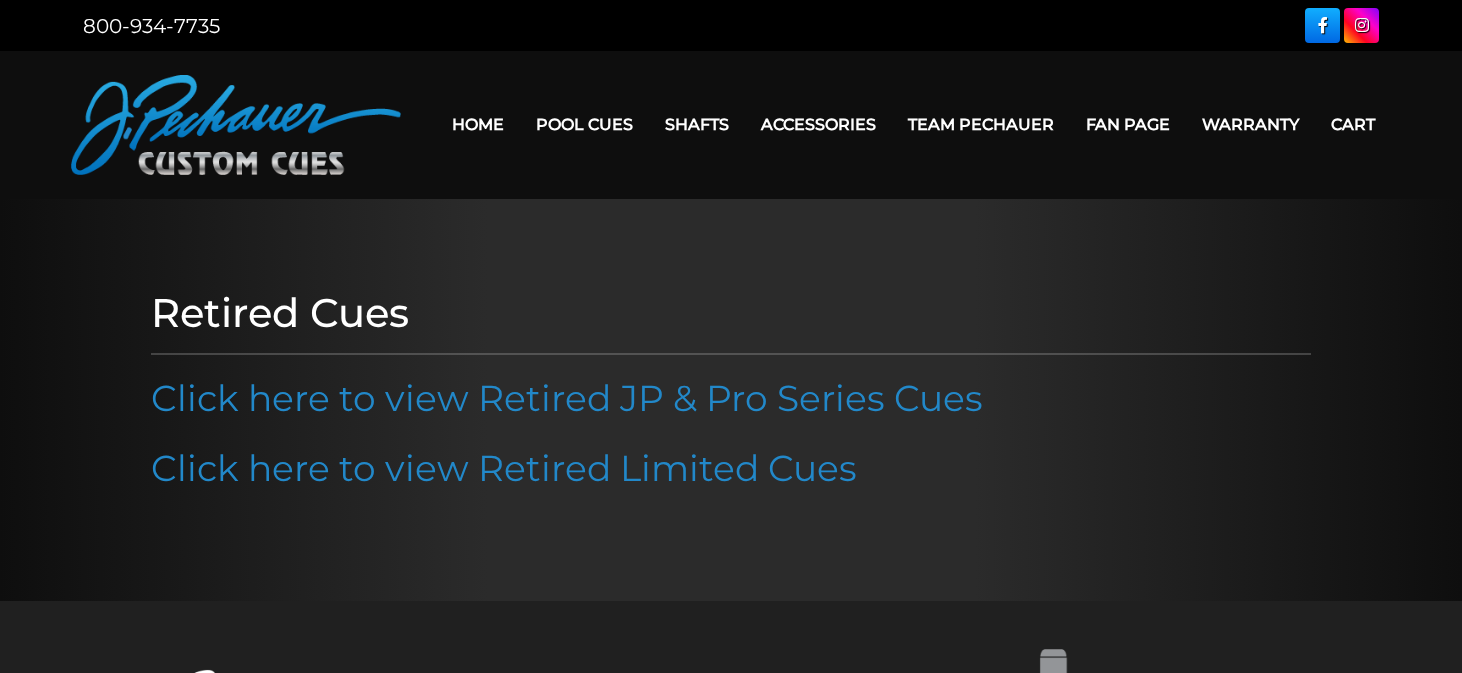 scroll, scrollTop: 0, scrollLeft: 0, axis: both 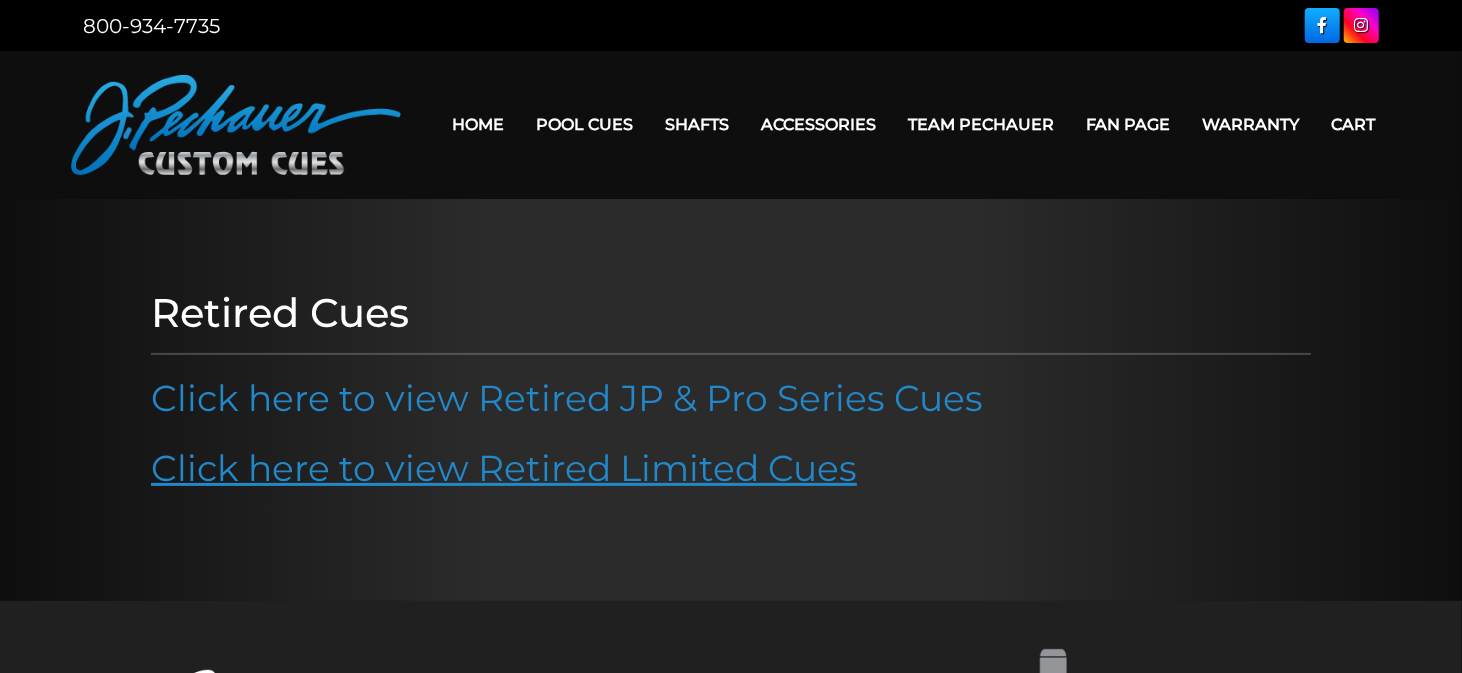 click on "Click here to view Retired Limited Cues" at bounding box center [504, 468] 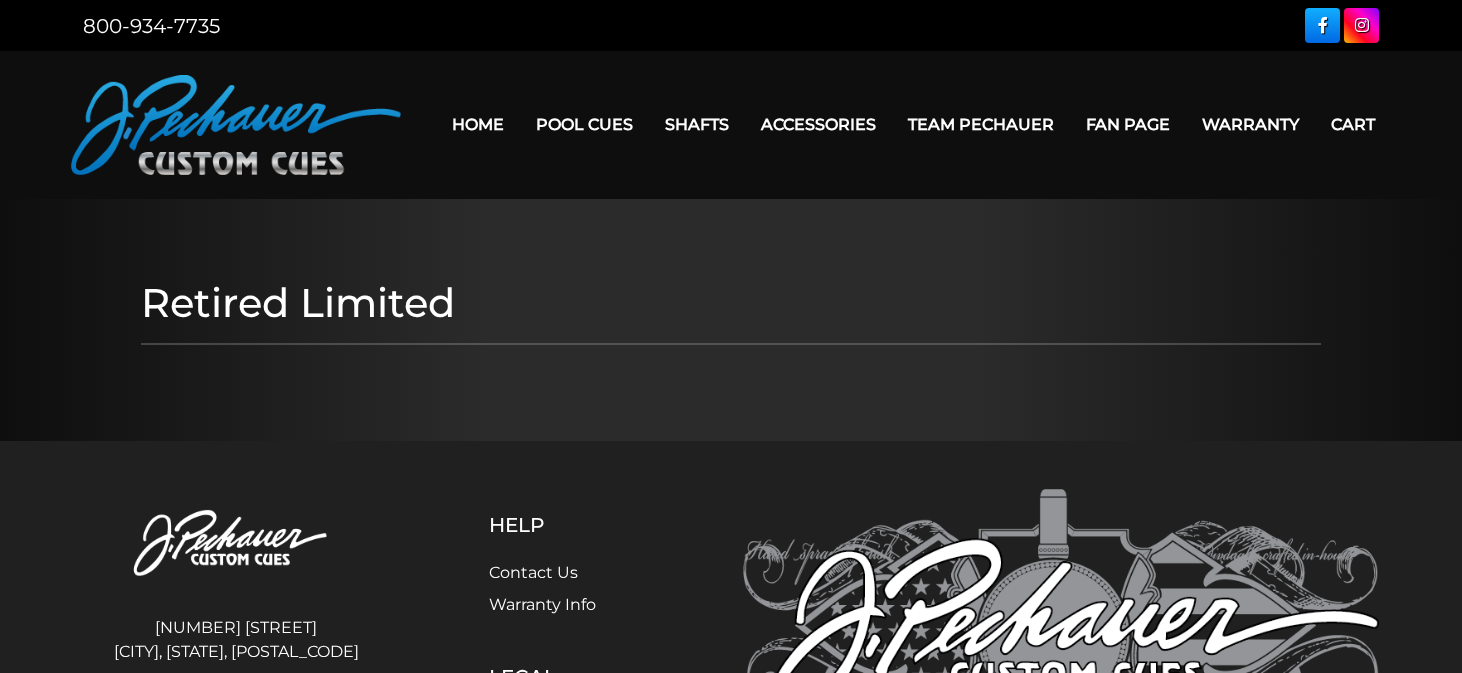 scroll, scrollTop: 0, scrollLeft: 0, axis: both 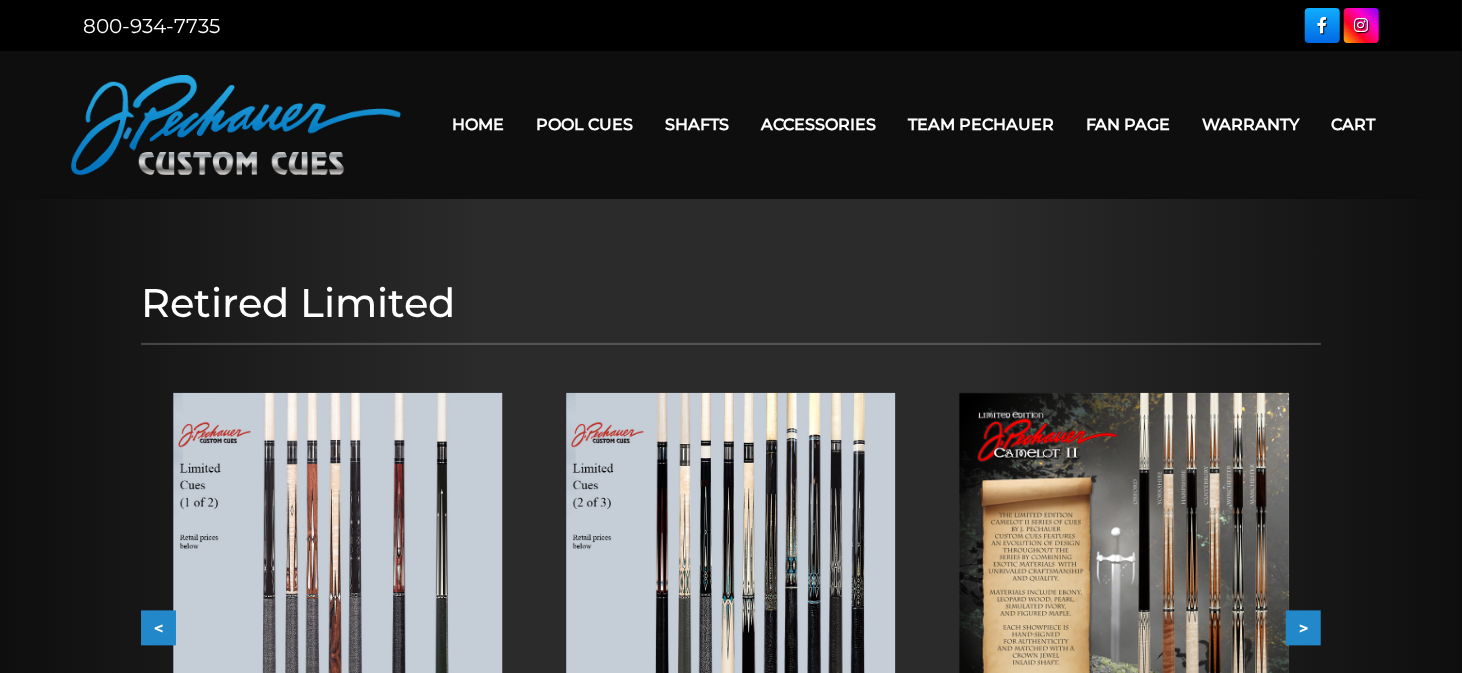 drag, startPoint x: 1463, startPoint y: 88, endPoint x: 1476, endPoint y: 65, distance: 26.41969 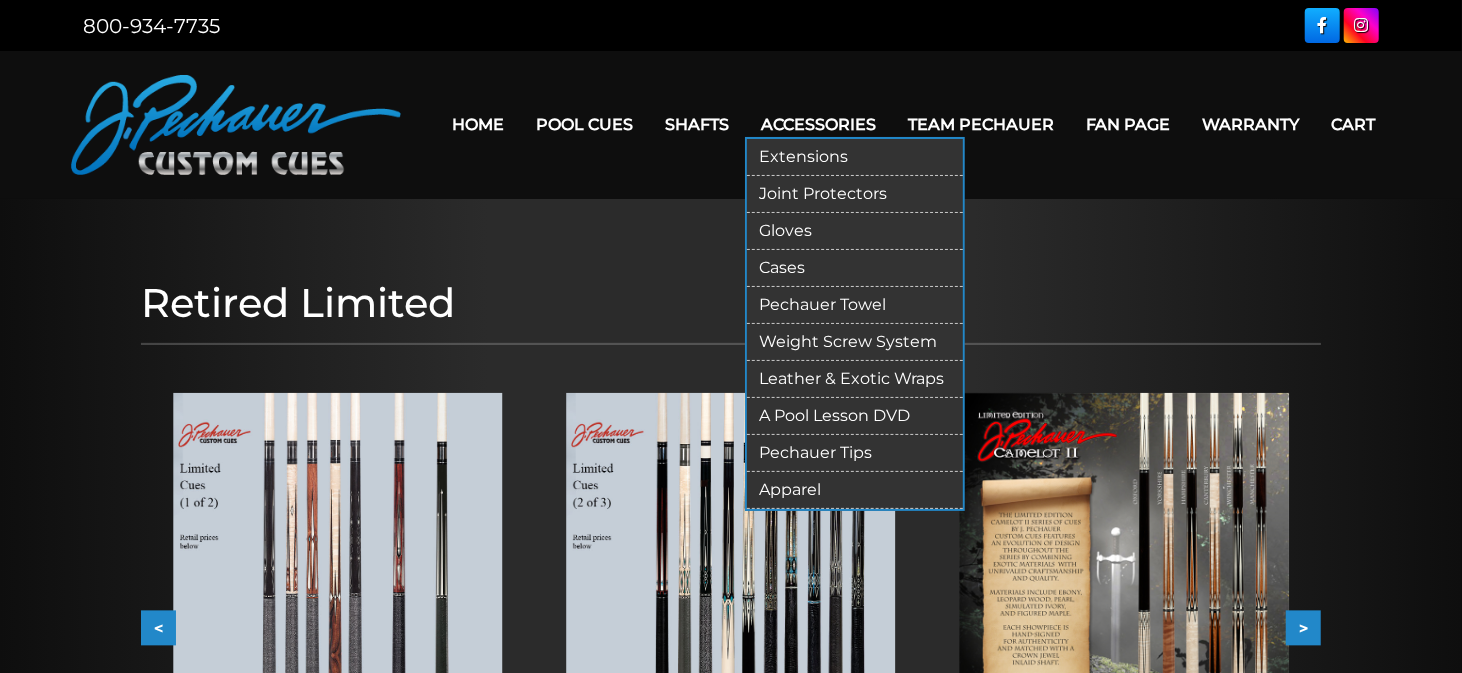 click on "Leather & Exotic Wraps" at bounding box center (855, 379) 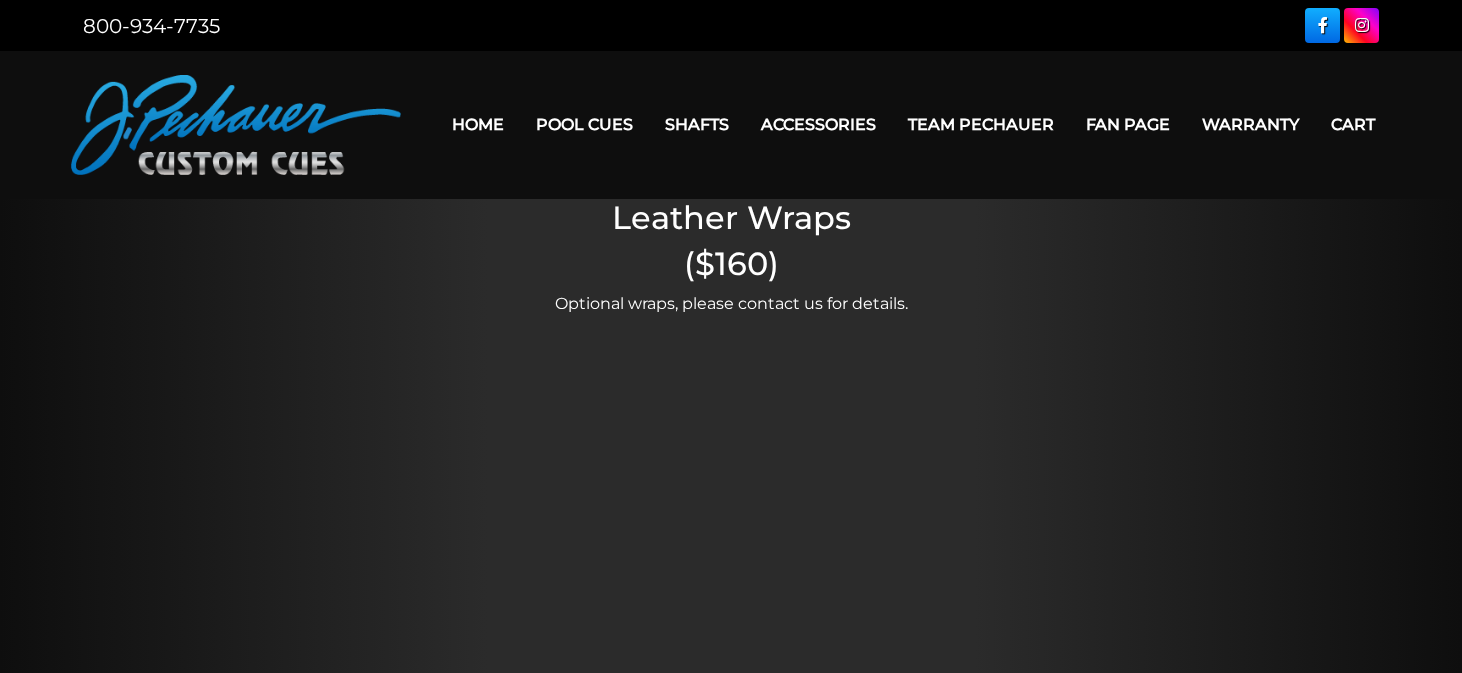 scroll, scrollTop: 0, scrollLeft: 0, axis: both 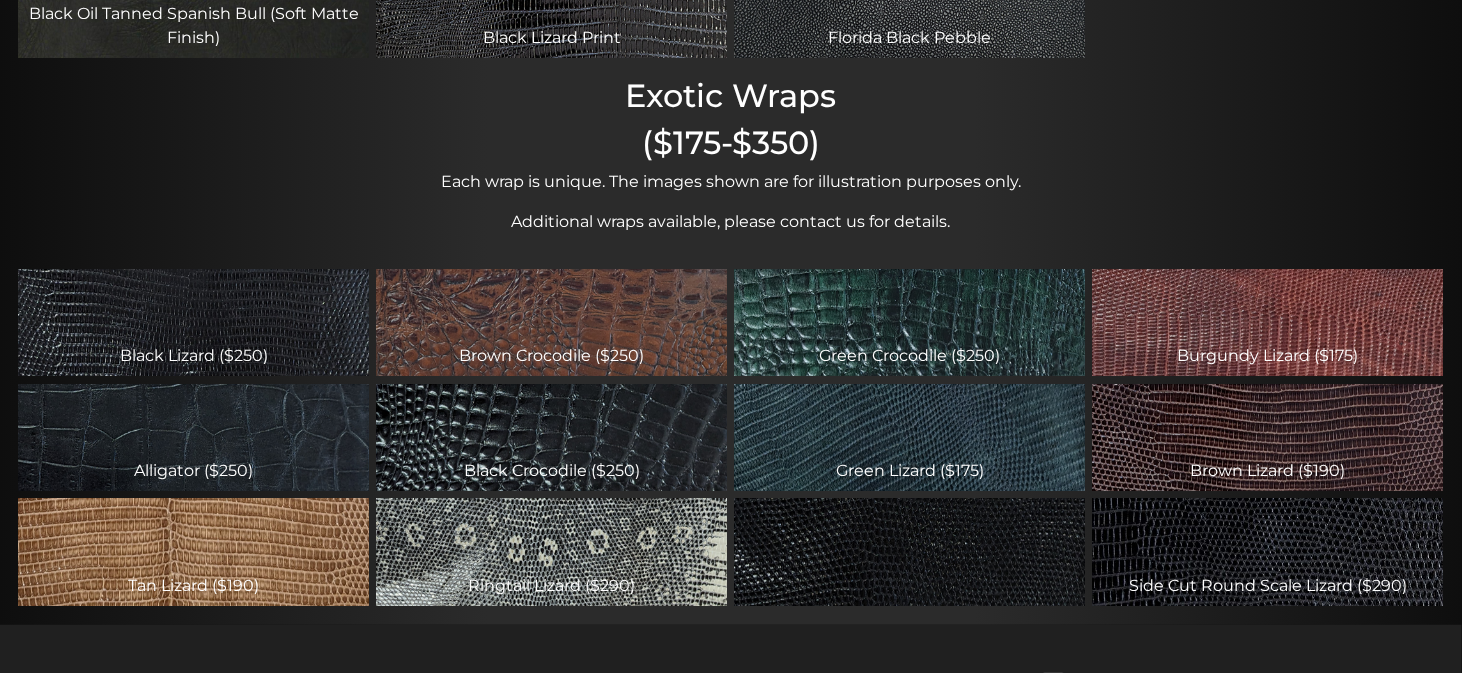 click on "Full Back Round Scale Lizard ($350)" at bounding box center [910, 552] 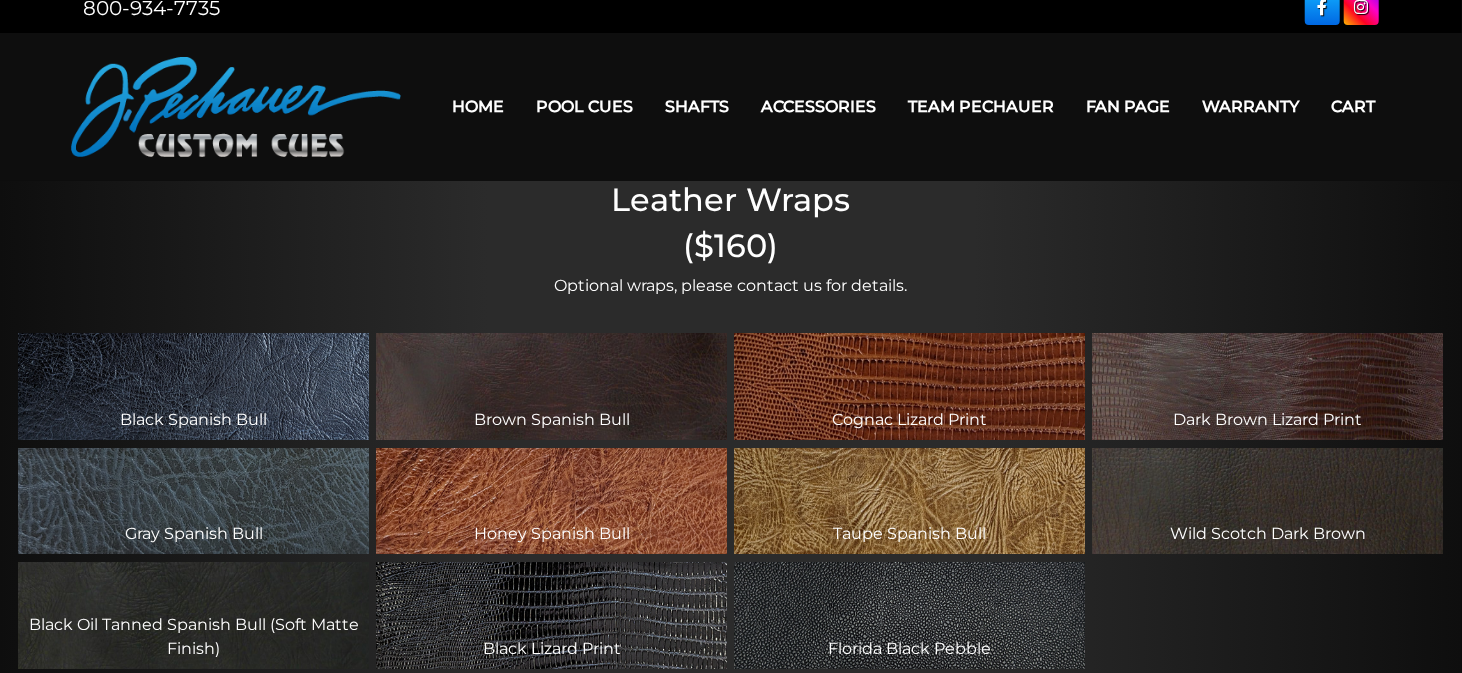scroll, scrollTop: 0, scrollLeft: 0, axis: both 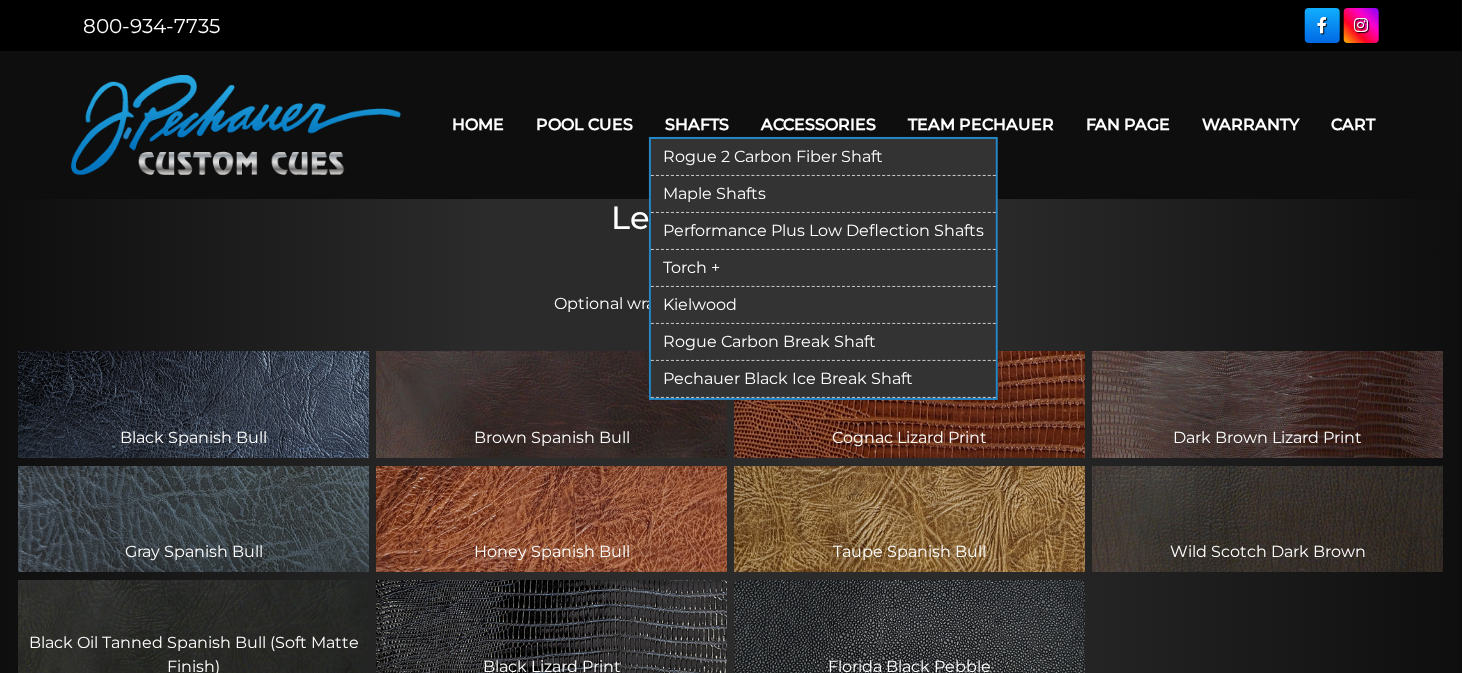 click on "Rogue 2 Carbon Fiber Shaft" at bounding box center (823, 157) 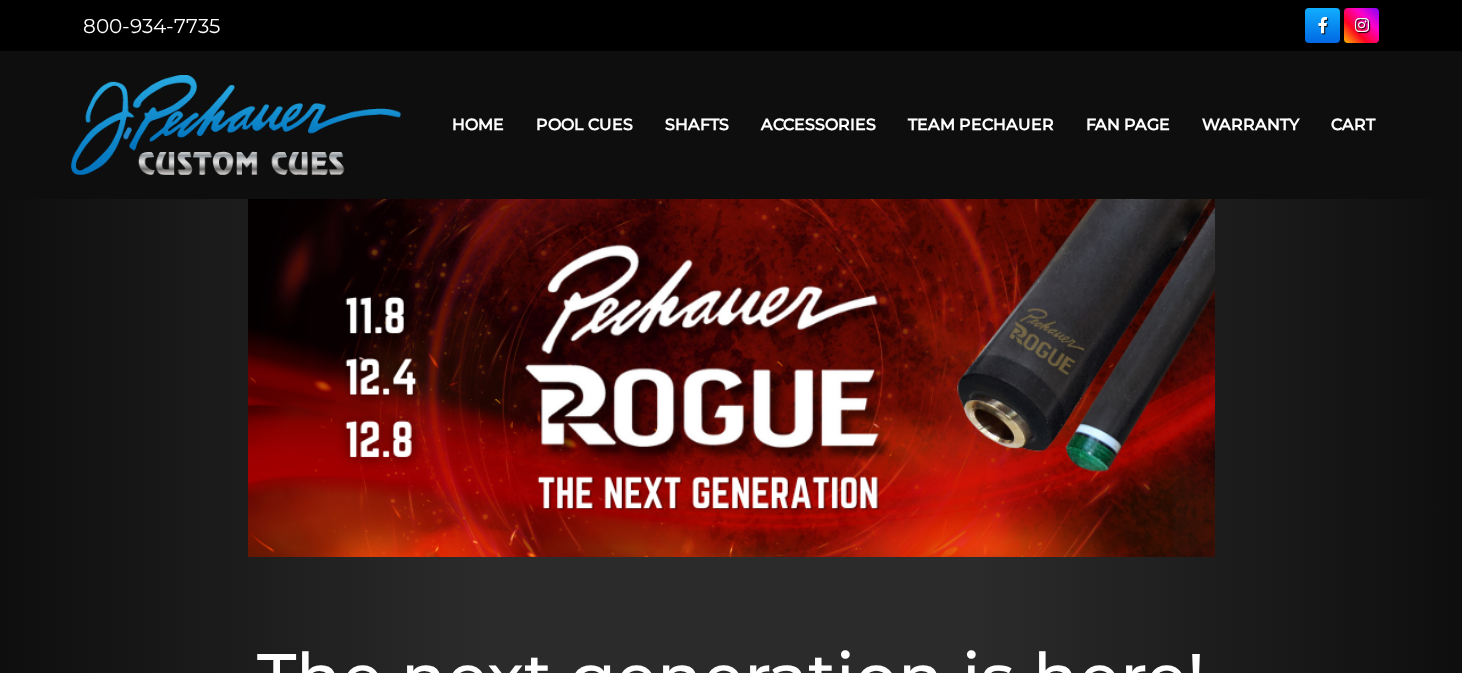 scroll, scrollTop: 0, scrollLeft: 0, axis: both 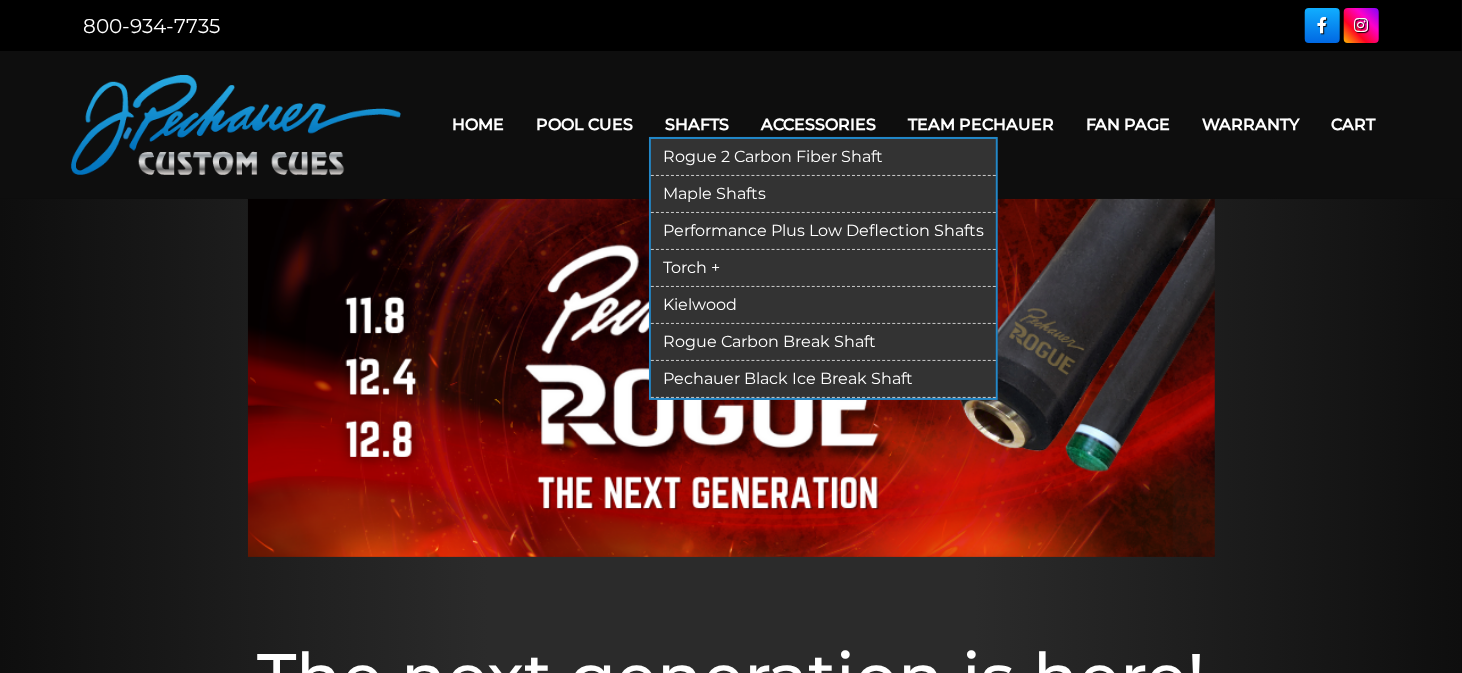 click on "Maple Shafts" at bounding box center [823, 194] 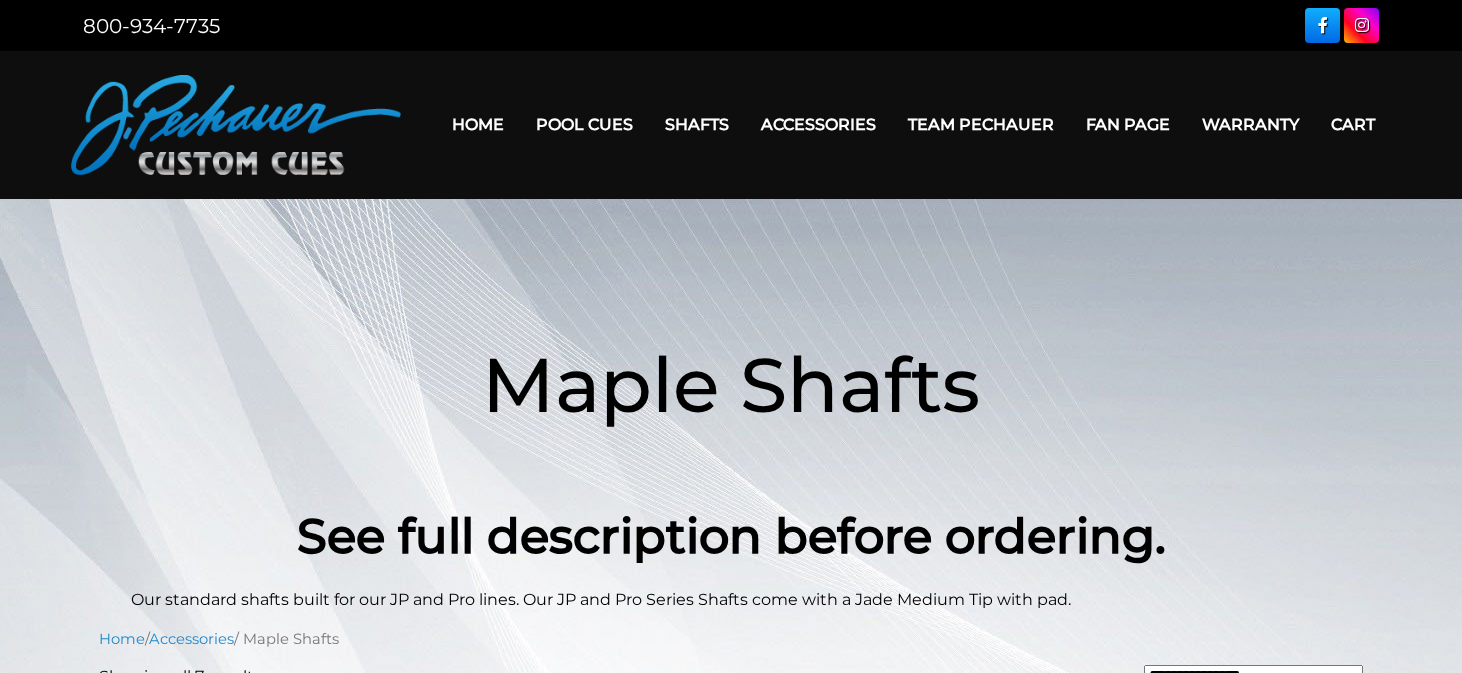 scroll, scrollTop: 0, scrollLeft: 0, axis: both 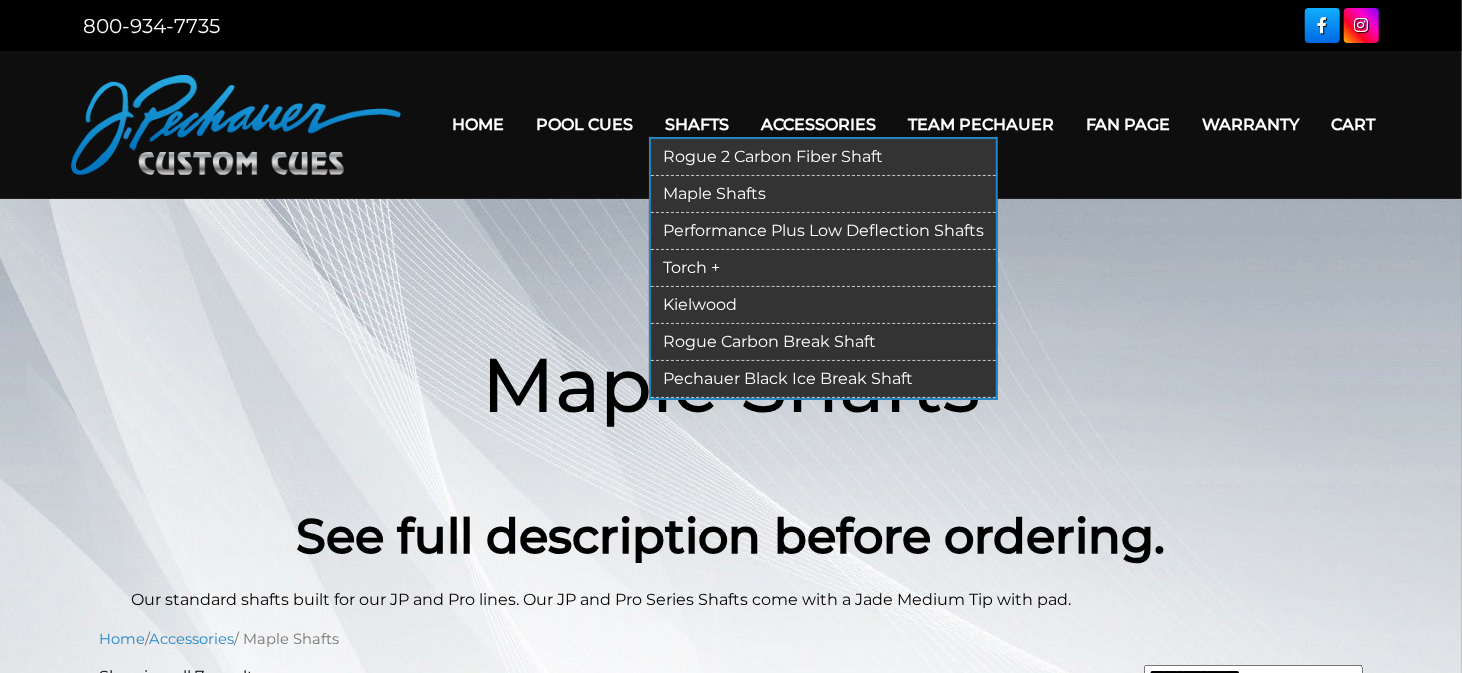 click on "Performance Plus Low Deflection Shafts" at bounding box center [823, 231] 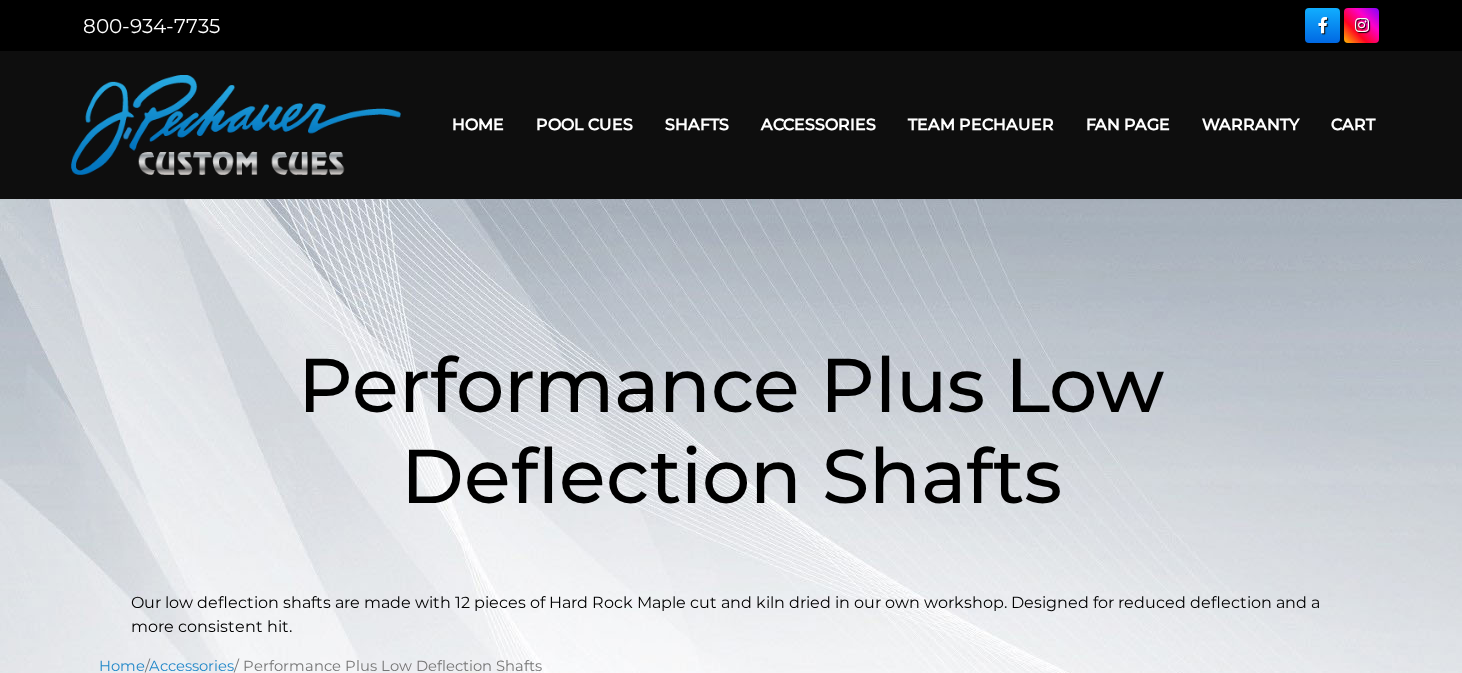 scroll, scrollTop: 0, scrollLeft: 0, axis: both 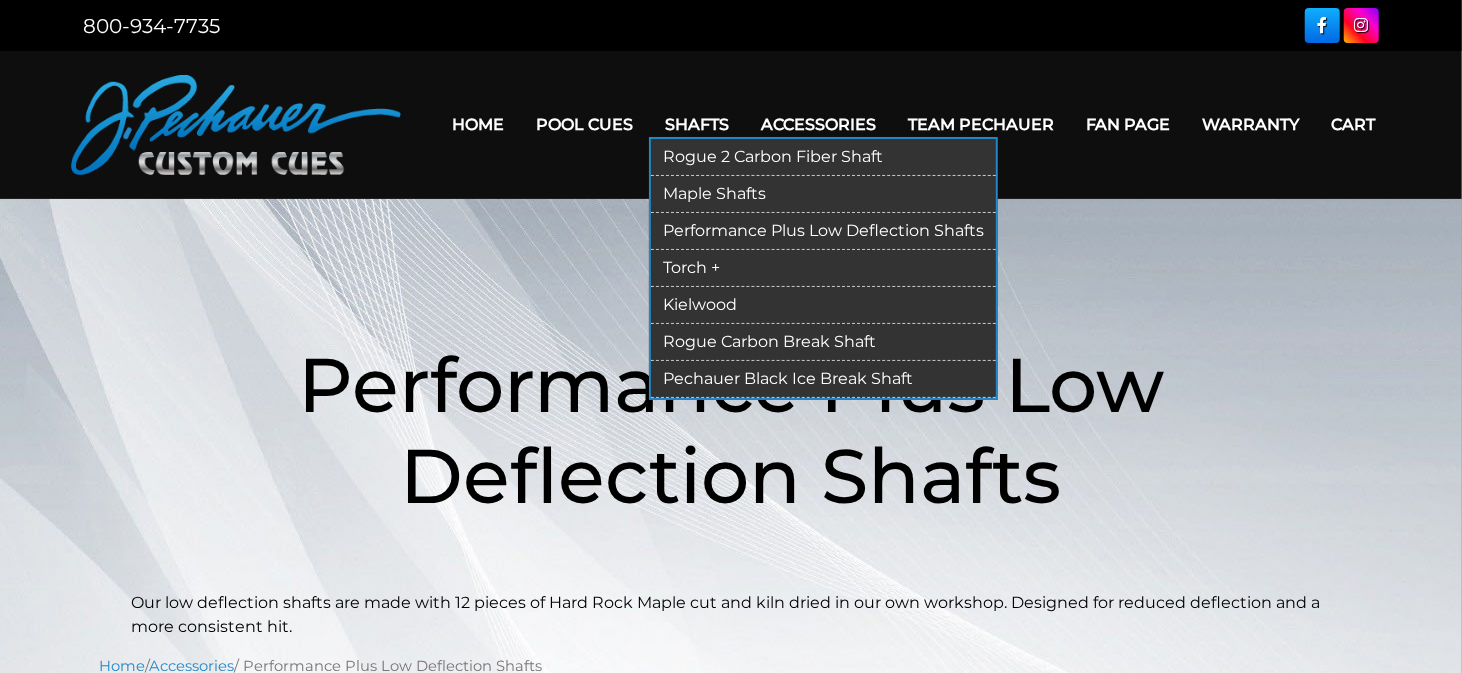 click on "Rogue Carbon Break Shaft" at bounding box center (823, 342) 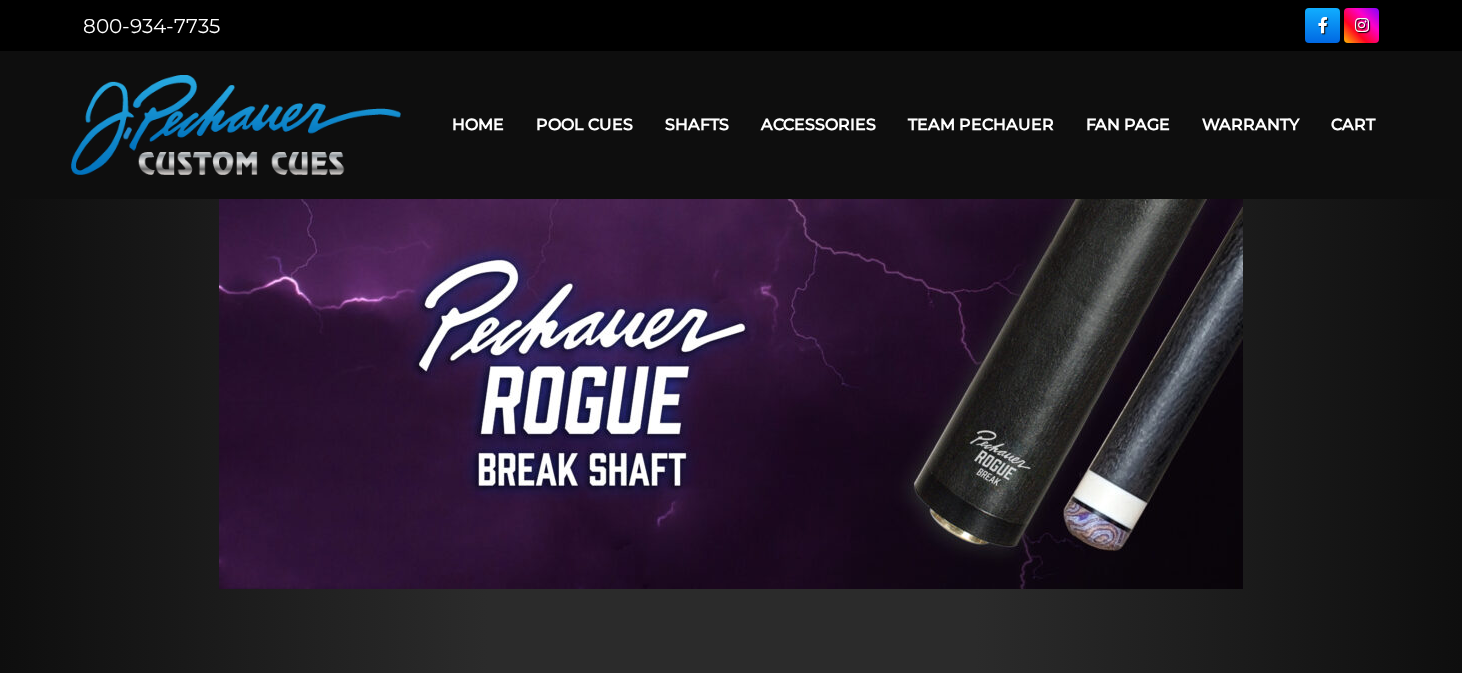 scroll, scrollTop: 0, scrollLeft: 0, axis: both 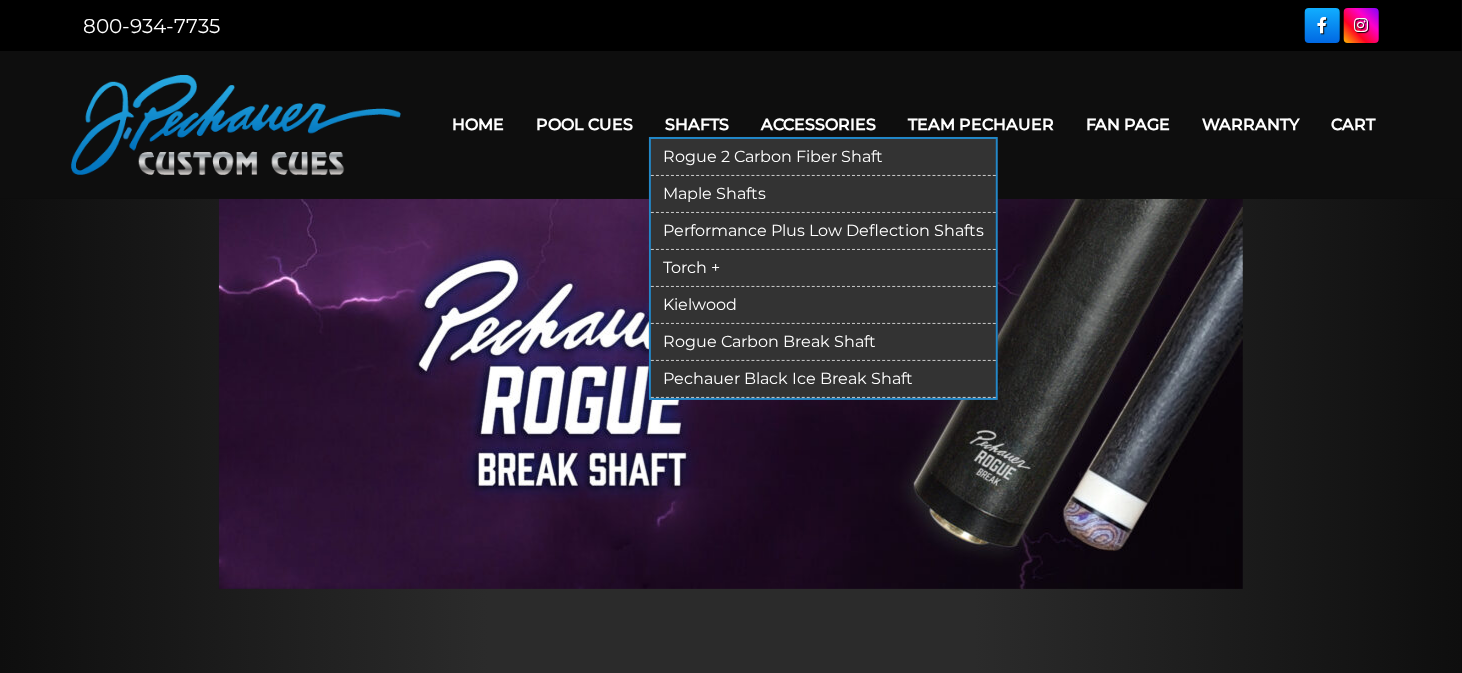 click on "Pechauer Black Ice Break Shaft" at bounding box center [823, 379] 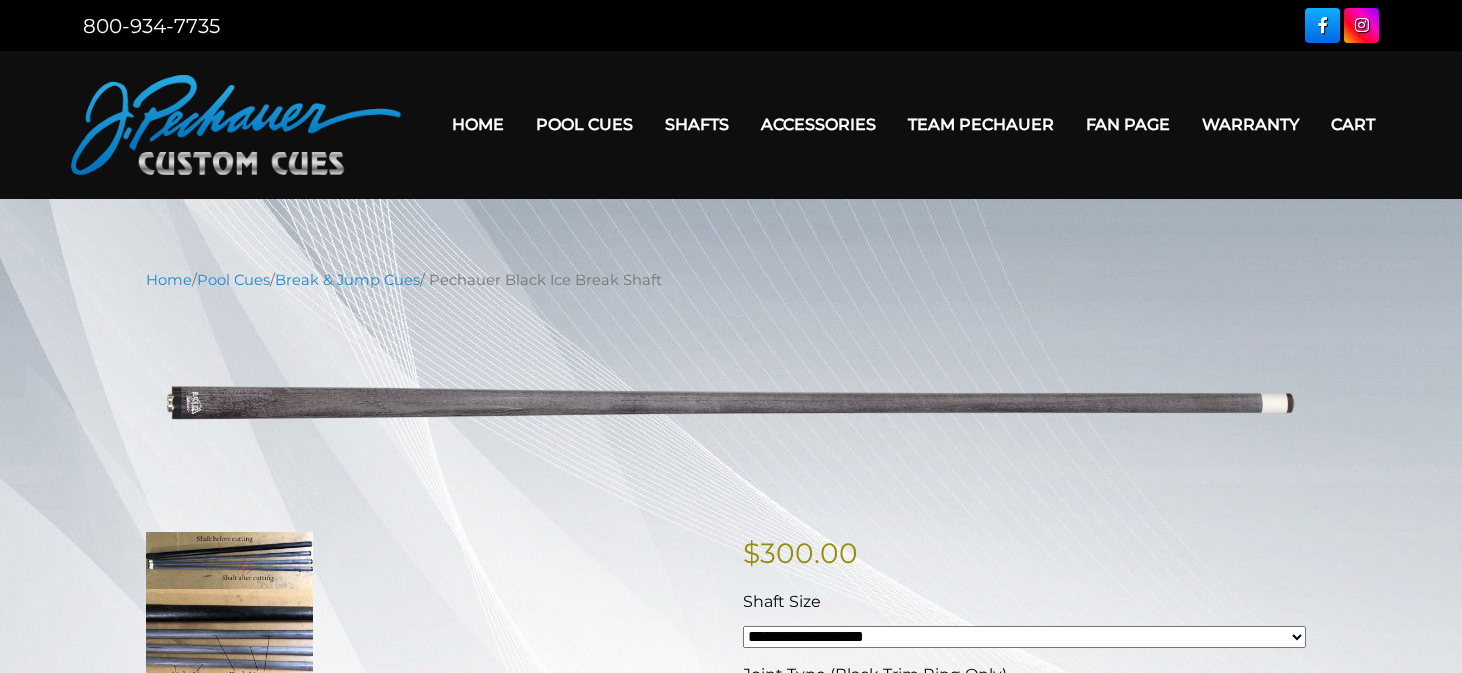 scroll, scrollTop: 0, scrollLeft: 0, axis: both 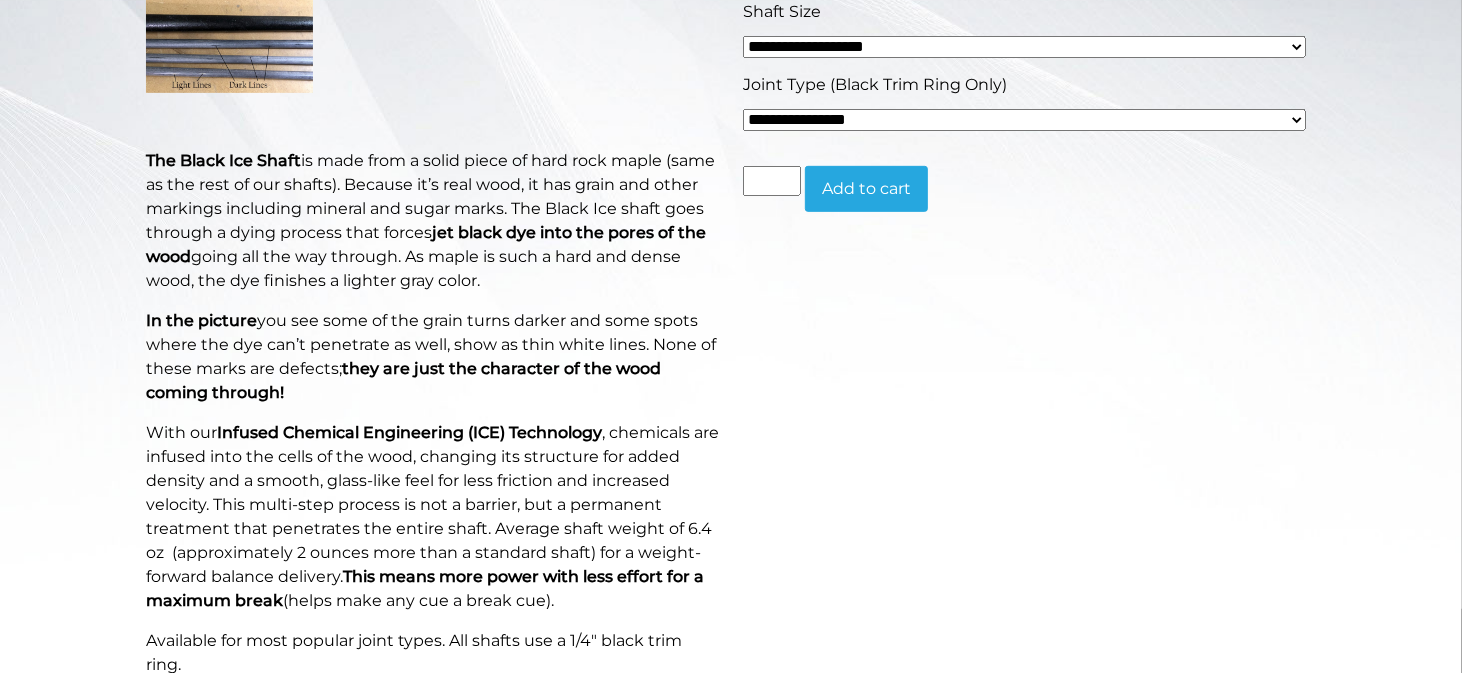 click on "**********" at bounding box center (1024, 47) 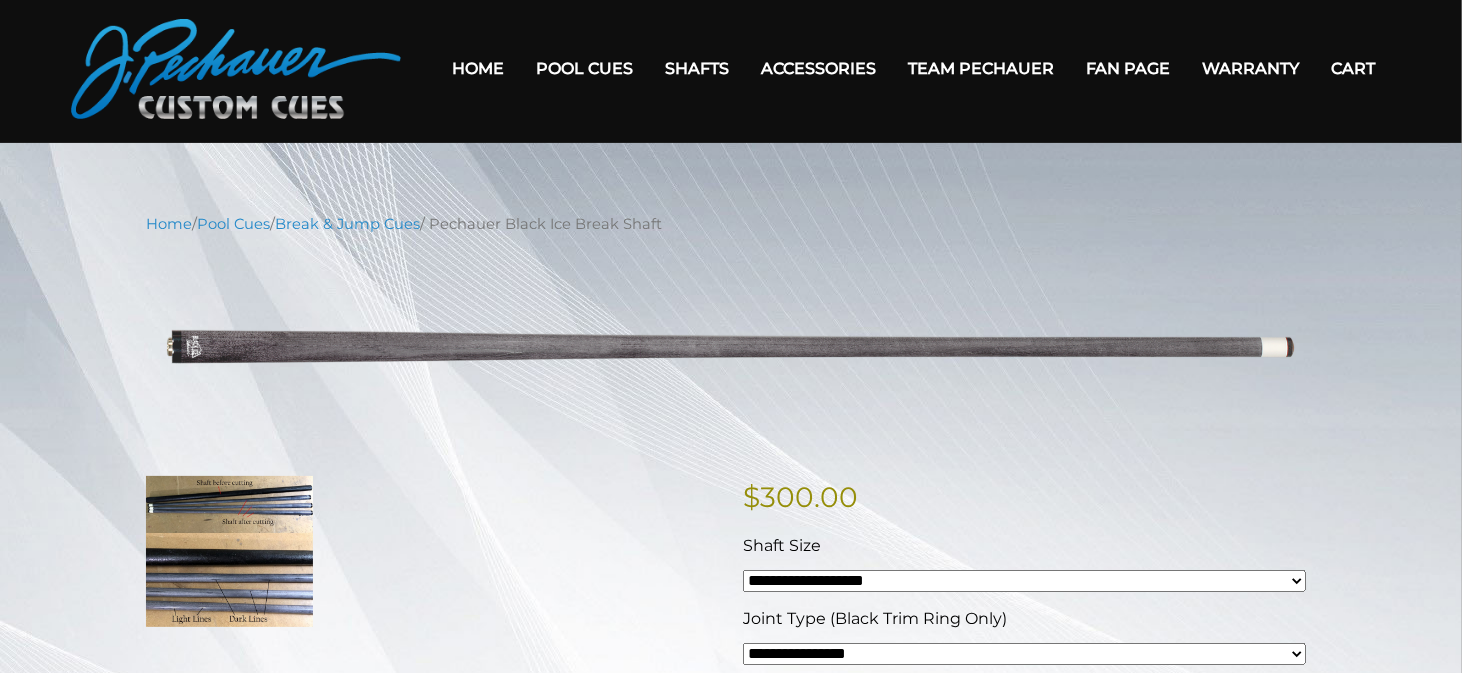 scroll, scrollTop: 0, scrollLeft: 0, axis: both 